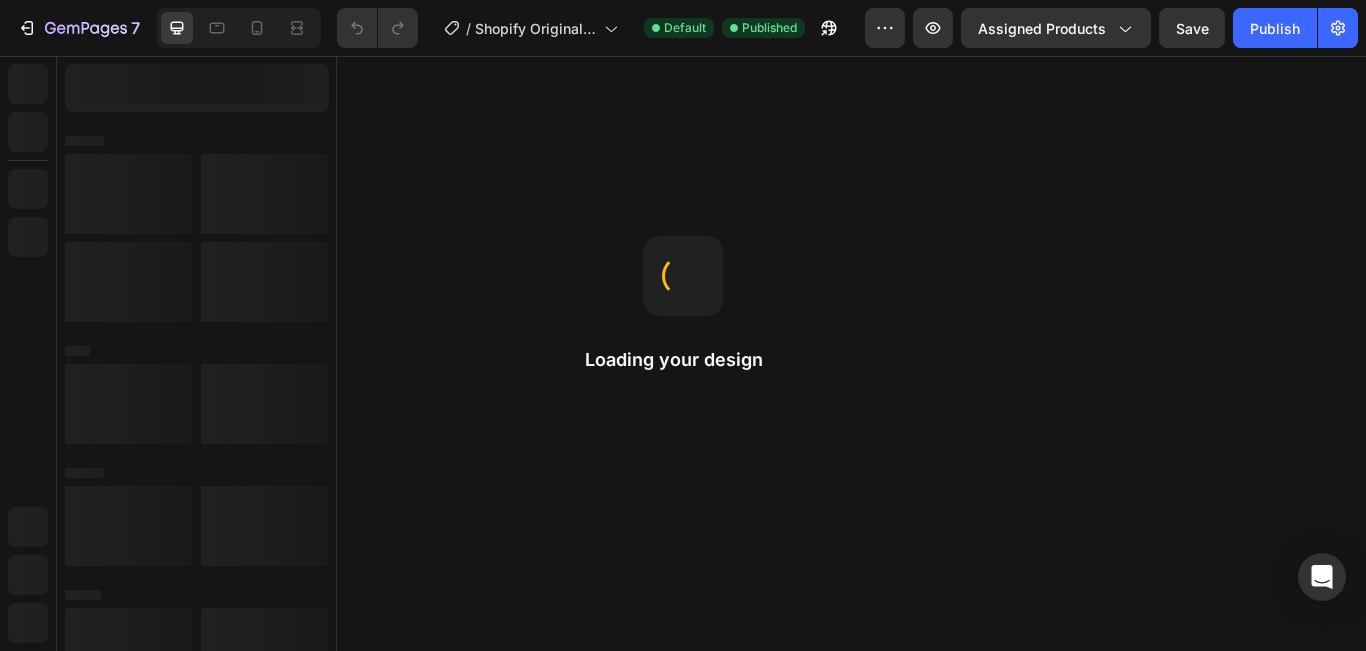 scroll, scrollTop: 0, scrollLeft: 0, axis: both 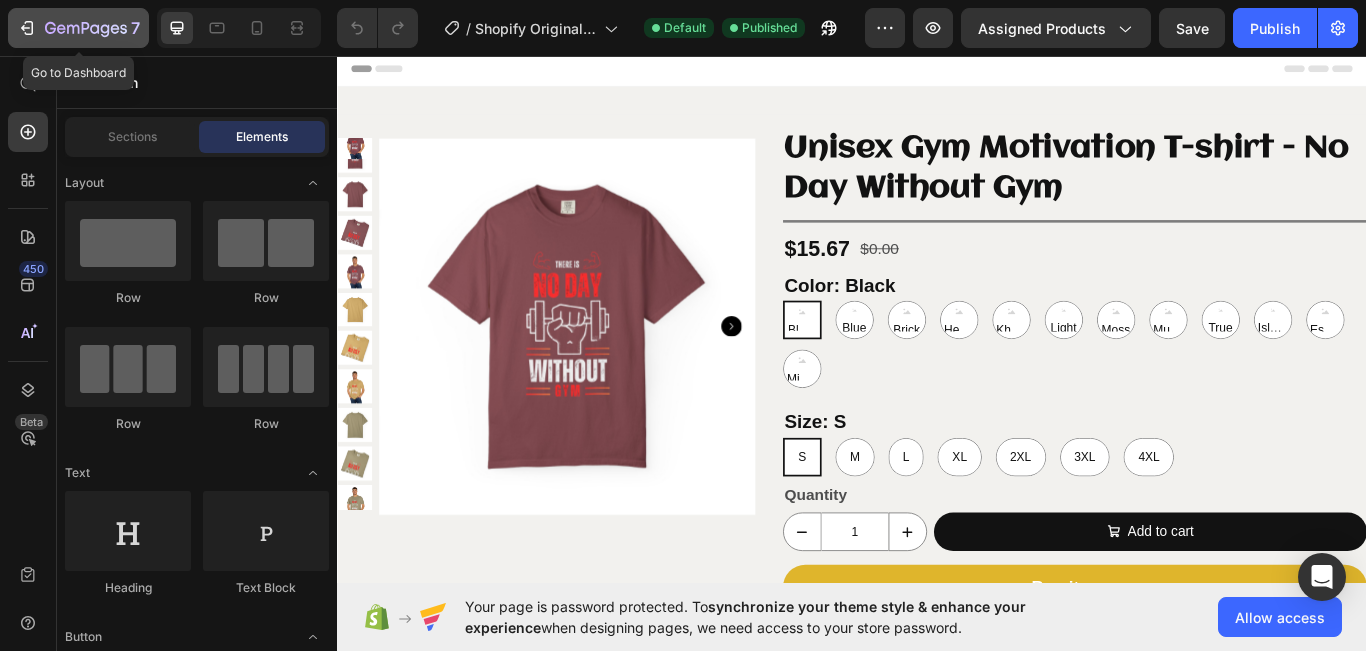 click 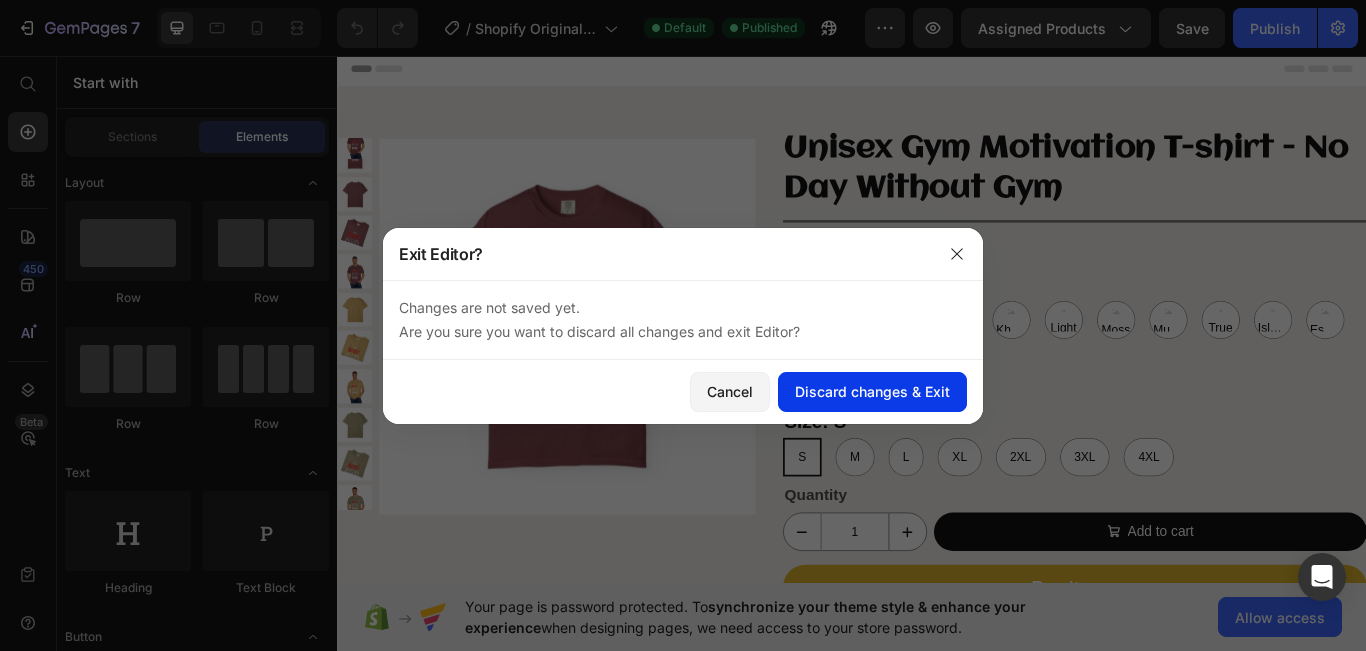 click on "Discard changes & Exit" at bounding box center (872, 391) 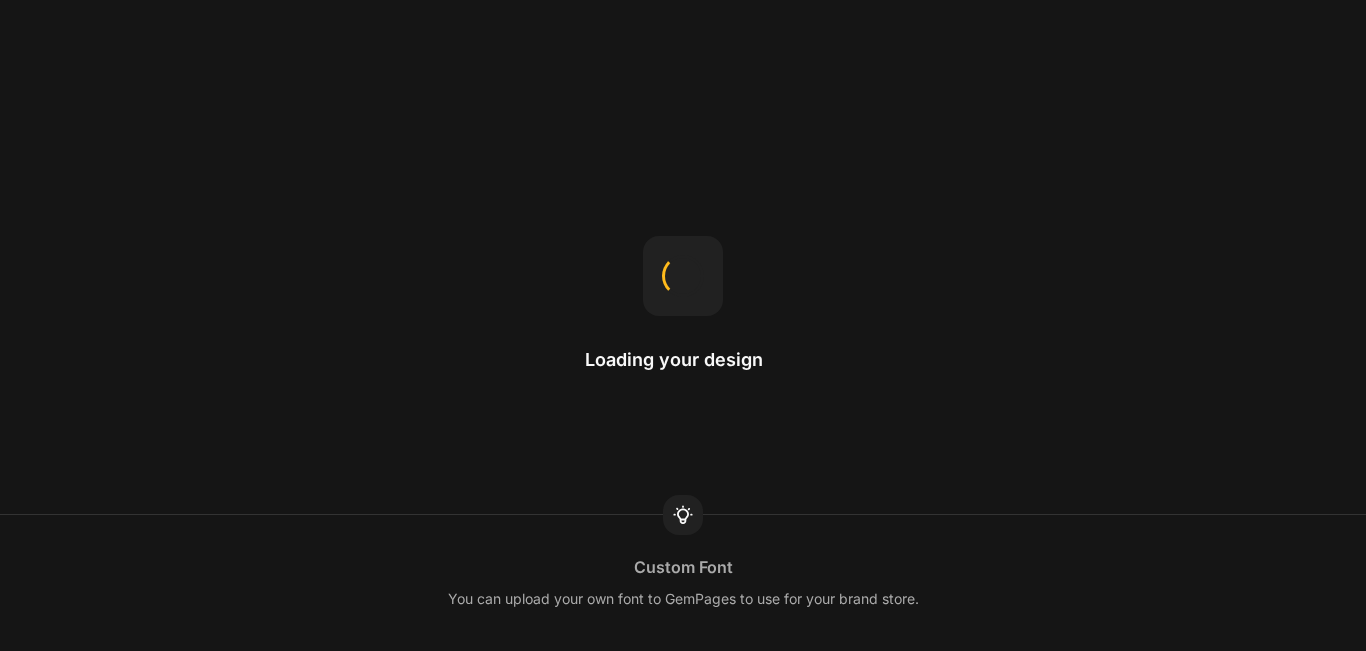 scroll, scrollTop: 0, scrollLeft: 0, axis: both 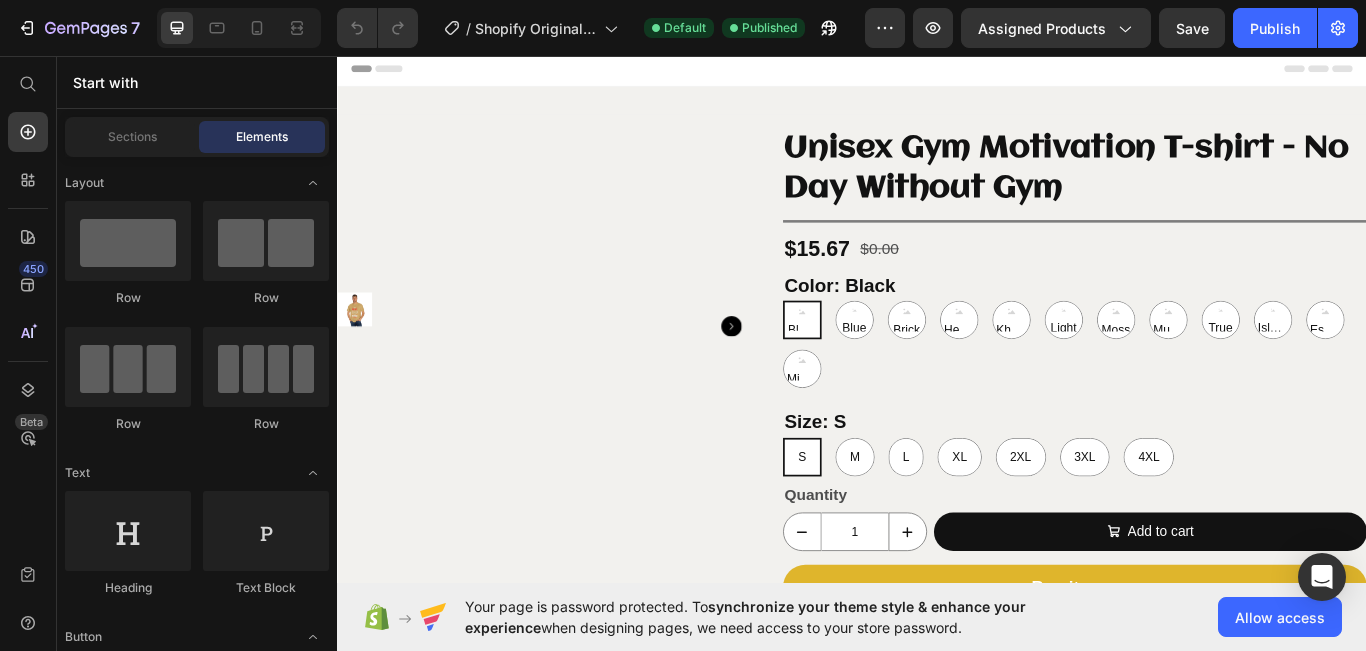 select on "White" 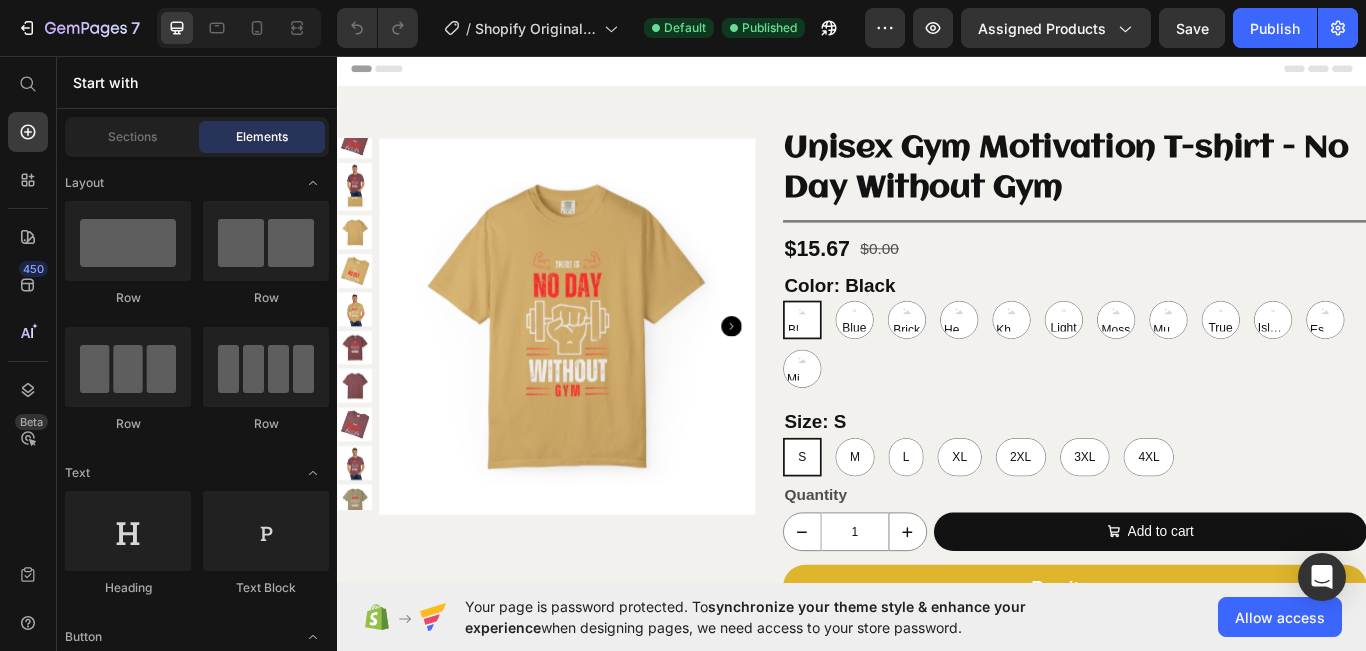 select on "3XL" 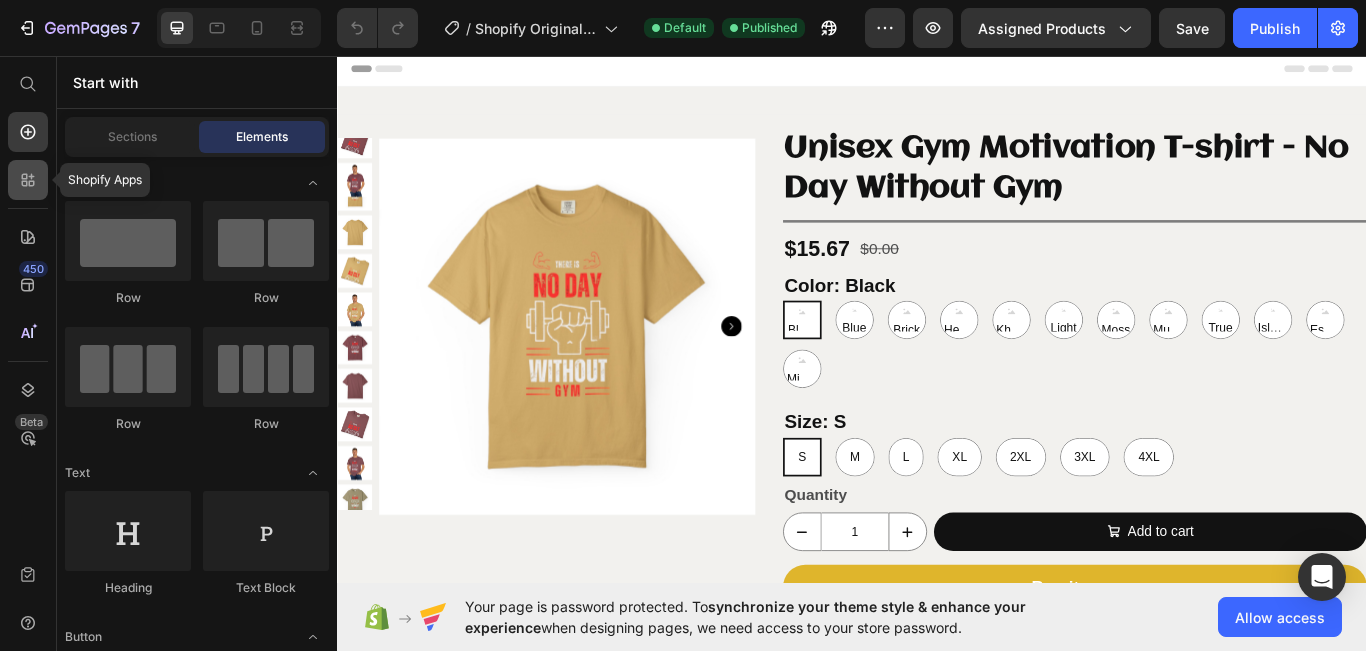 select on "White" 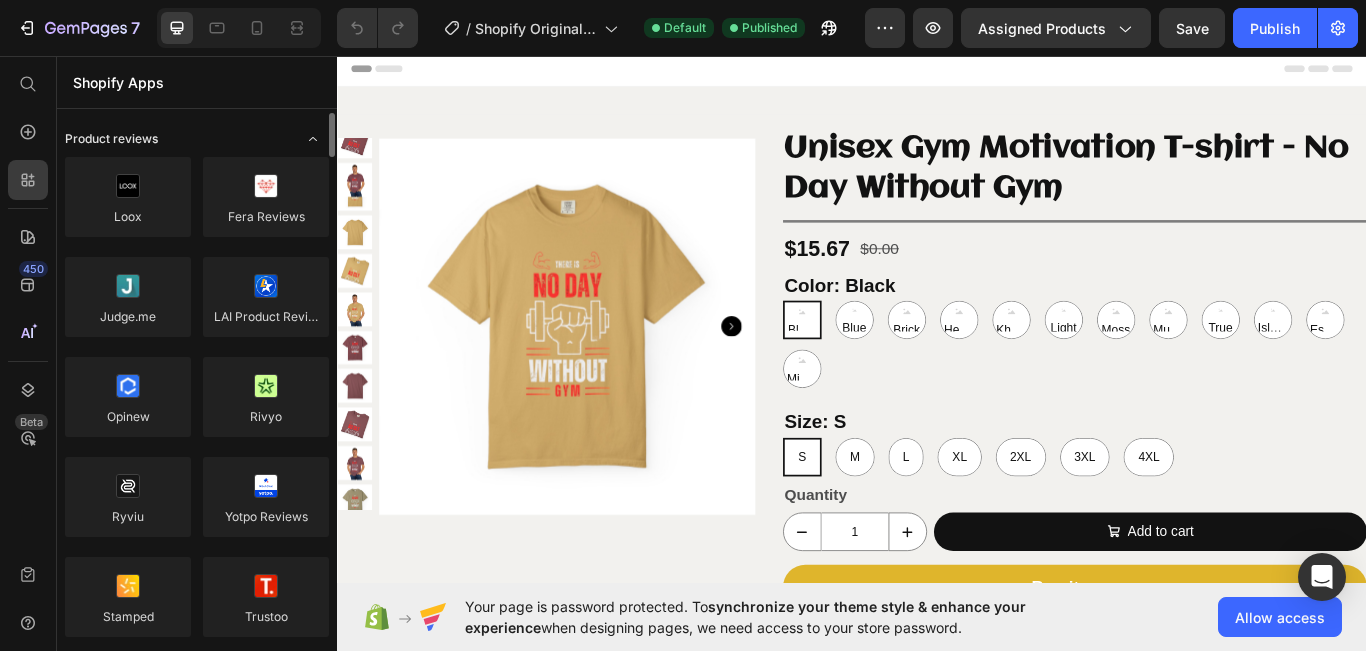 click on "Product reviews" 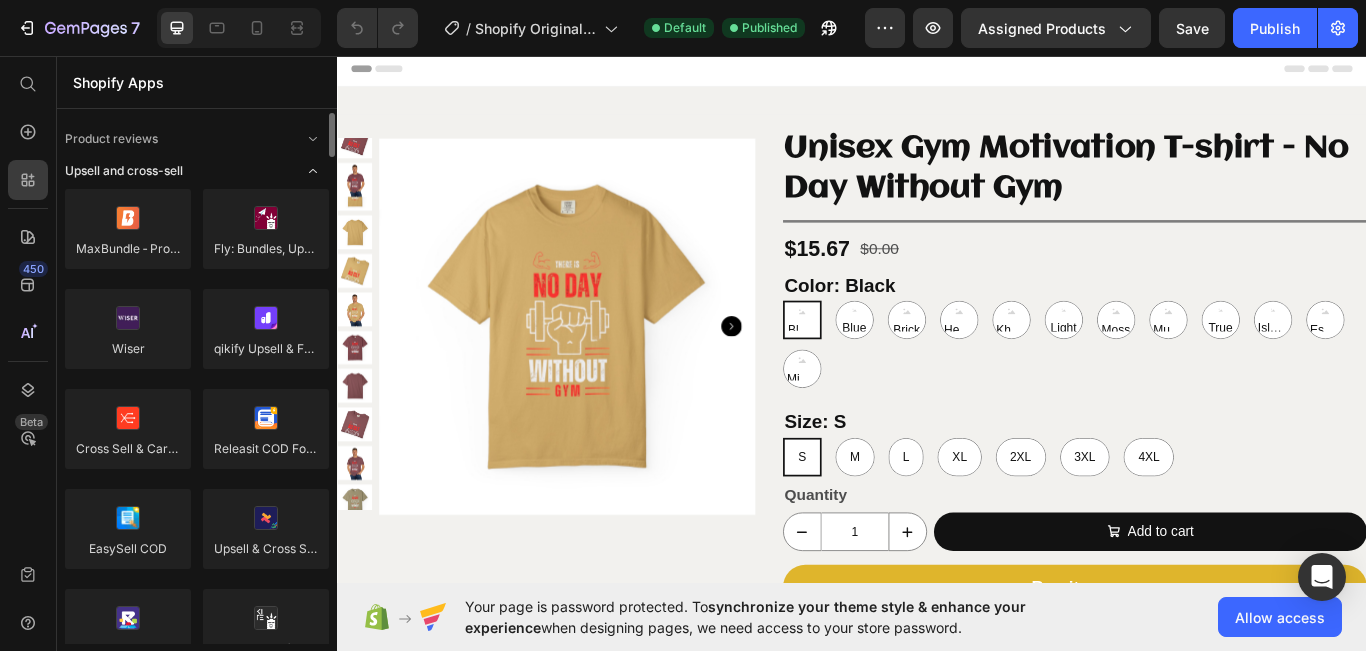 click at bounding box center (313, 171) 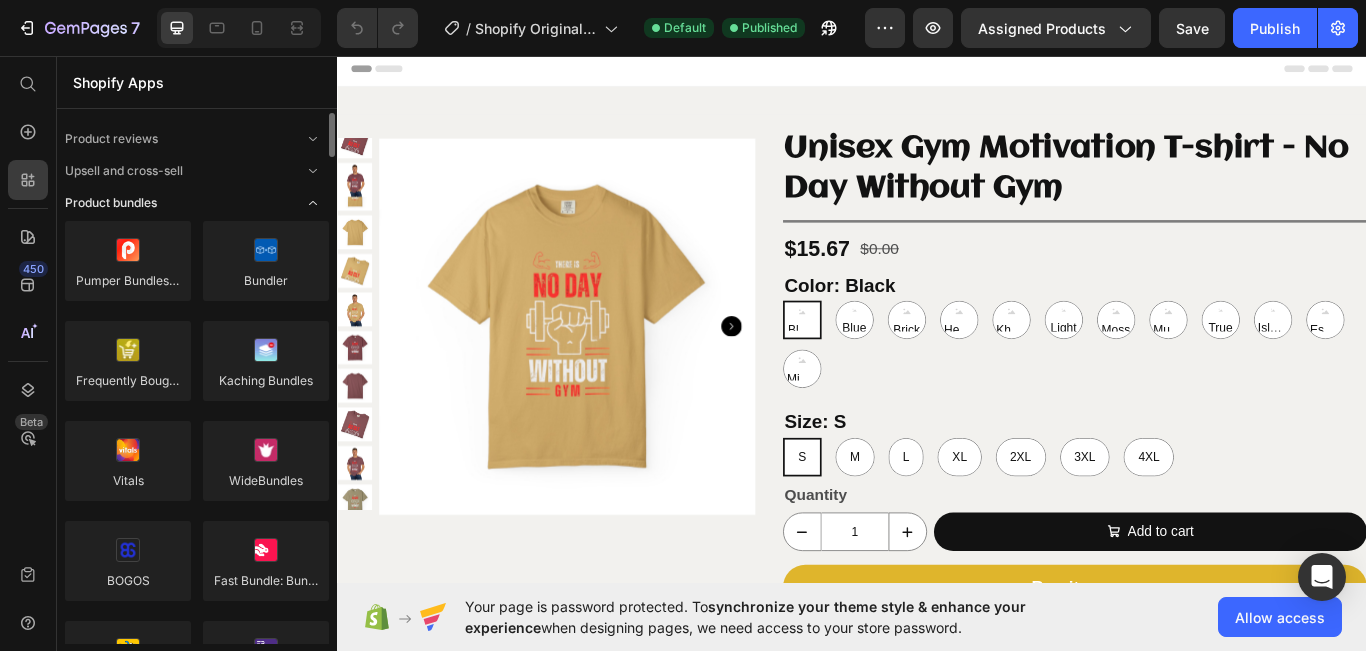 click 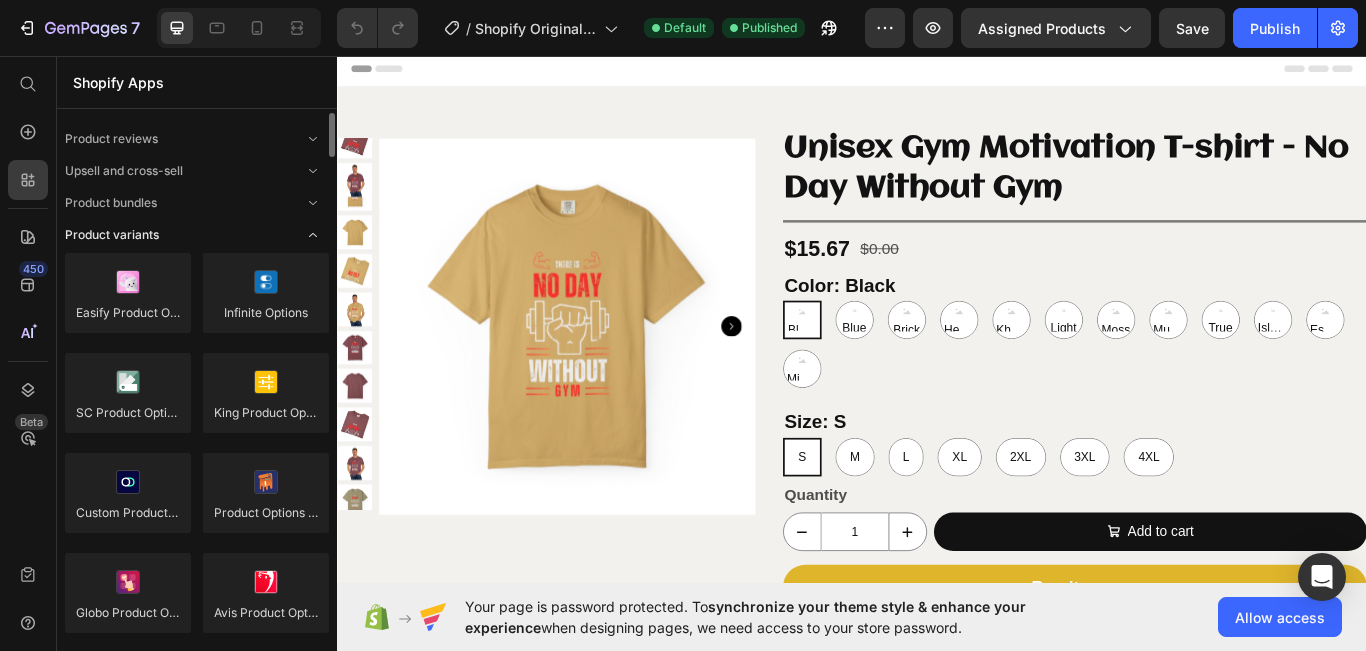 click 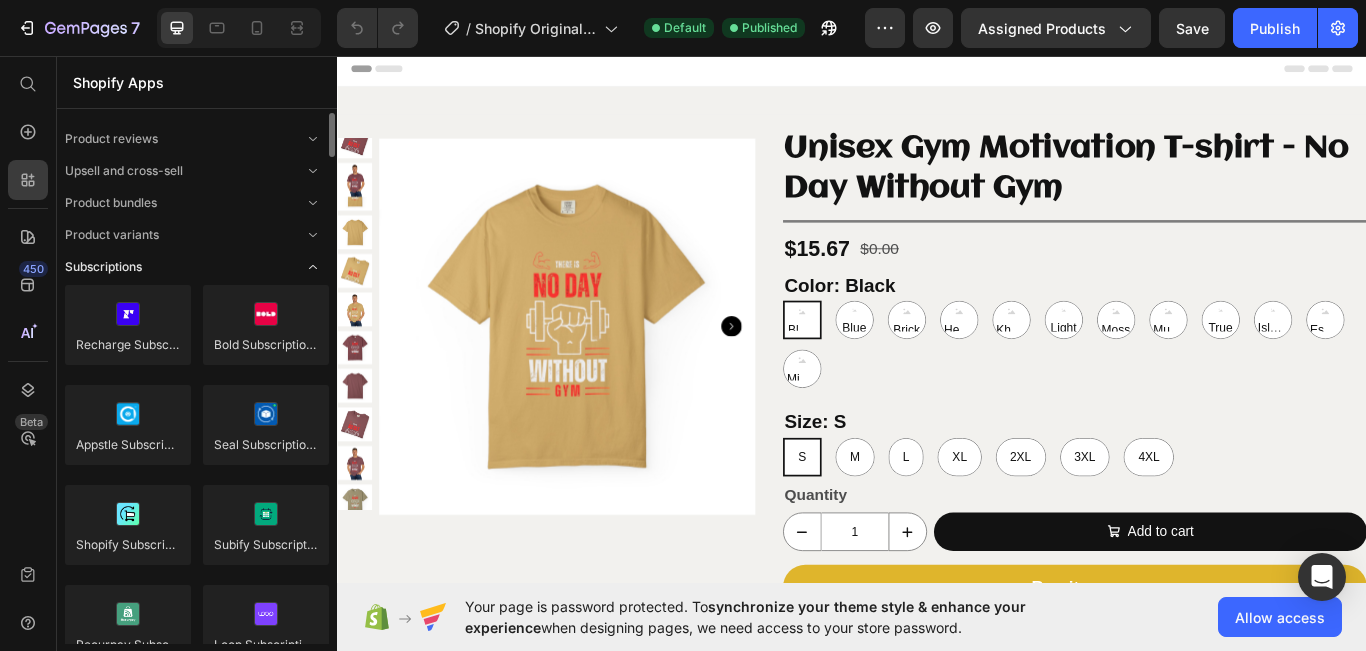 click 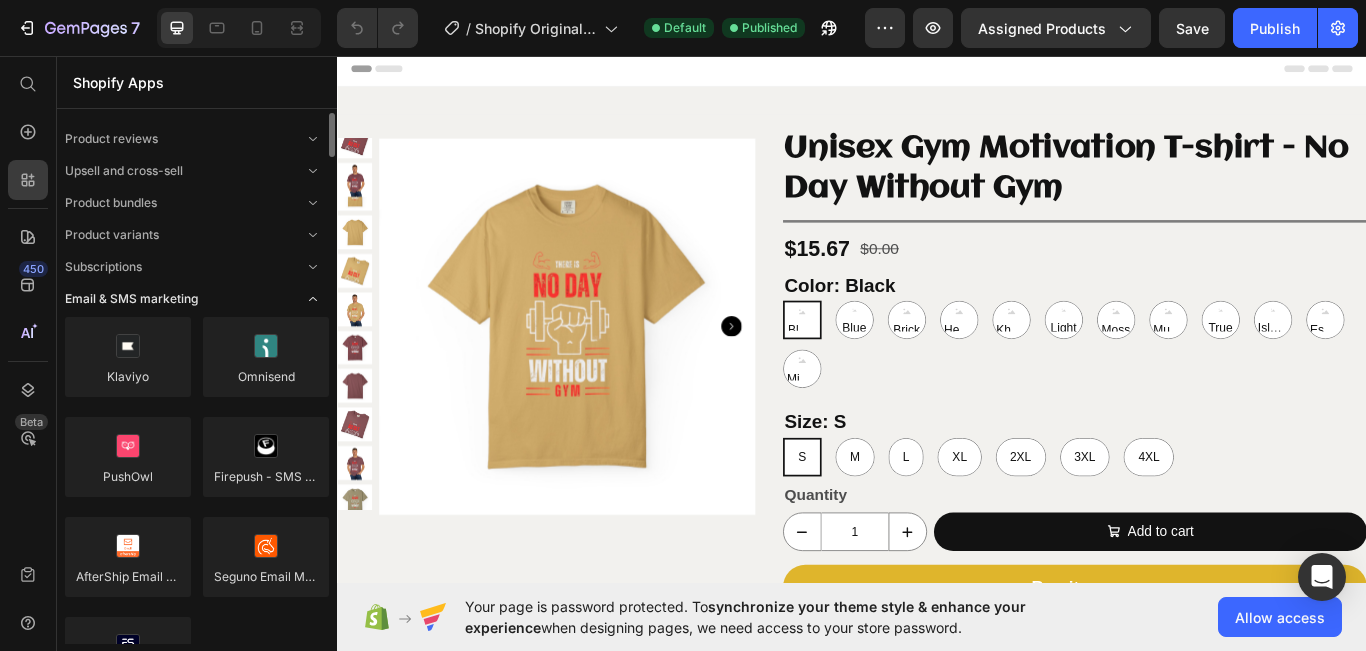 click 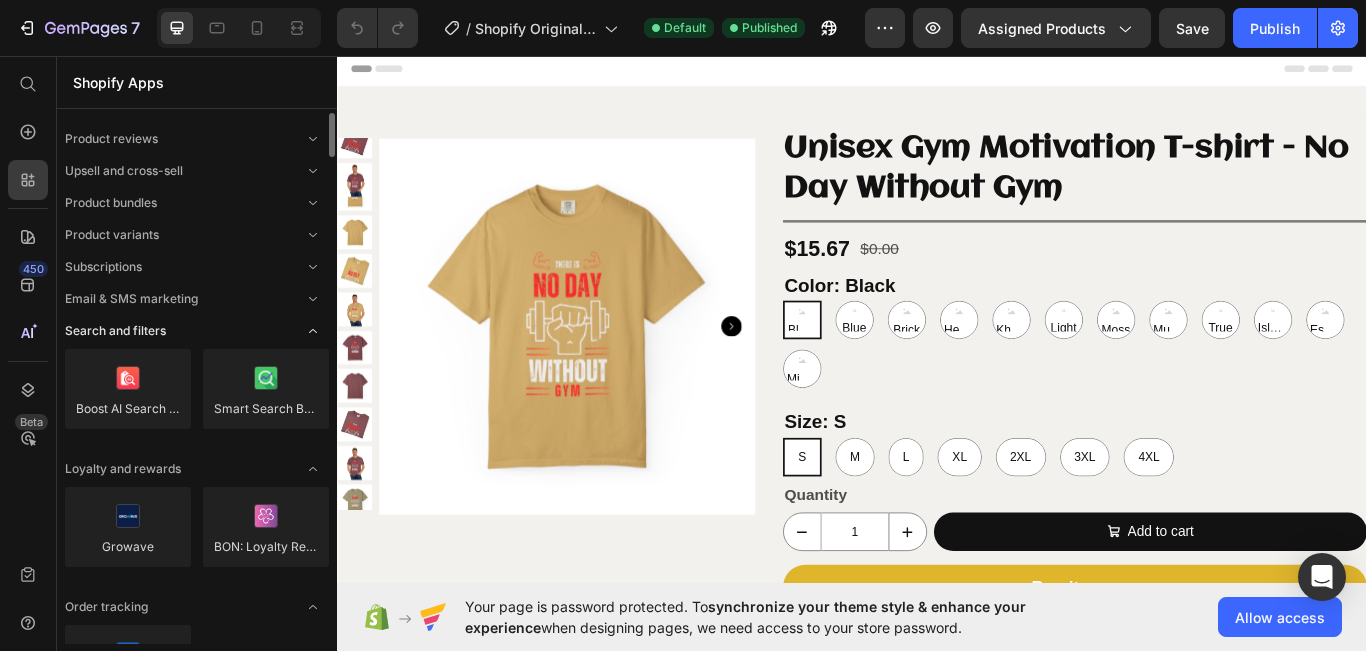 click 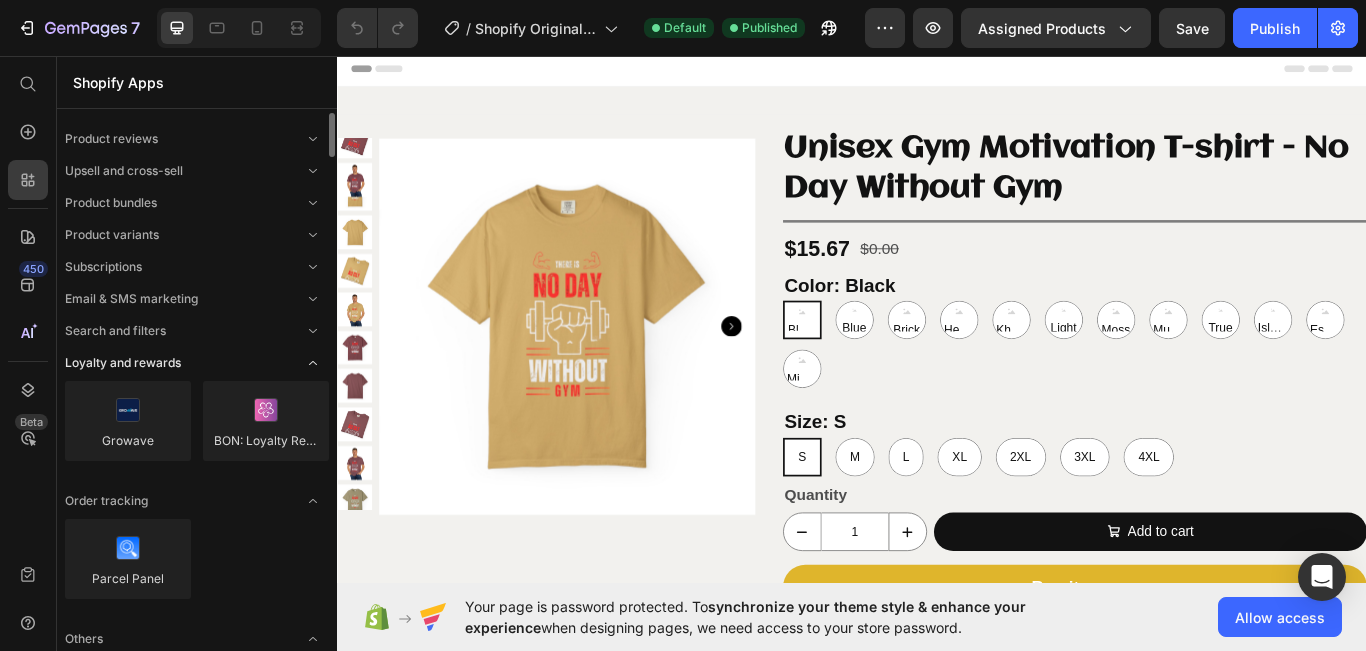 click 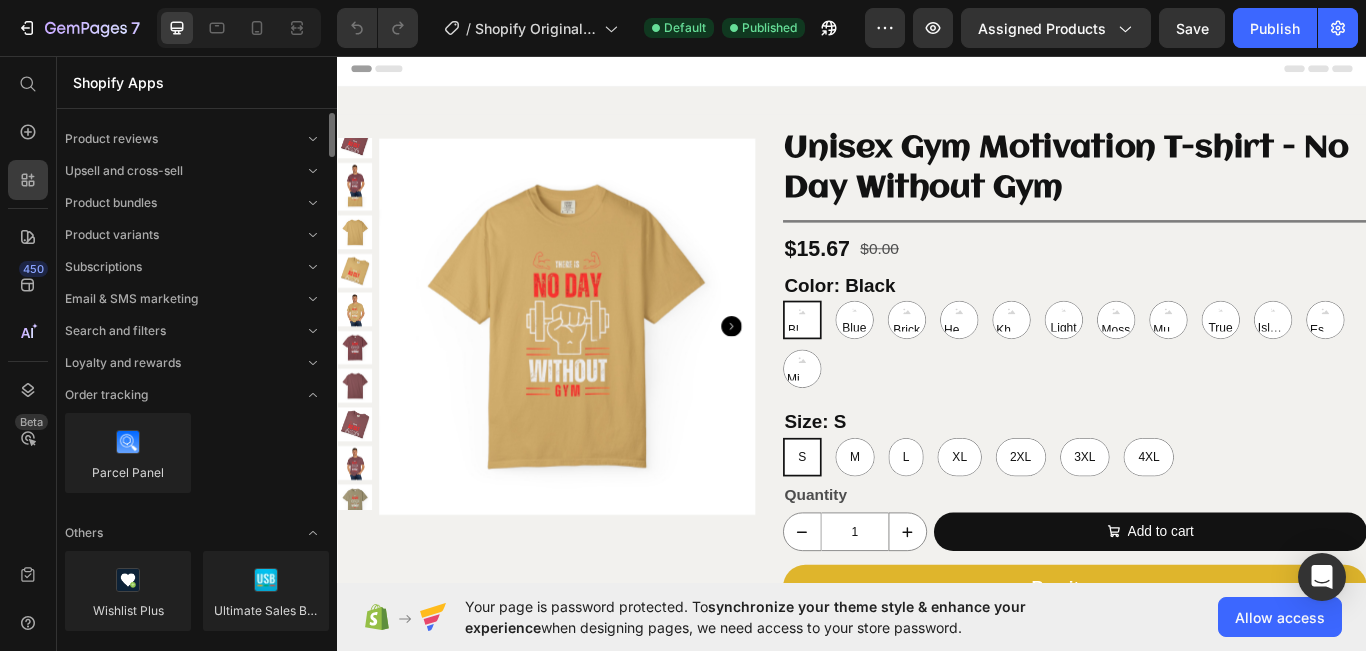 click on "Product reviews Upsell and cross-sell Product bundles Product variants Subscriptions Email & SMS marketing Search and filters Loyalty and rewards Order tracking
Parcel Panel
Others
Wishlist Plus
Ultimate Sales Boost
Trust Me - SEOAnt
Fordeer Product Labels & Badges
Clean Size Charts
Request a Quote ‑ Hide Price
Klarna Messaging
Bird Pickup Delivery
Shopify Forms
Notify! Back in Stock|PreOrder
PreOrder Now WOD | PreSale
Tagshop Shoppable Videos & UGC
Tagembed ‑ Social Post & Review" at bounding box center (197, 1400) 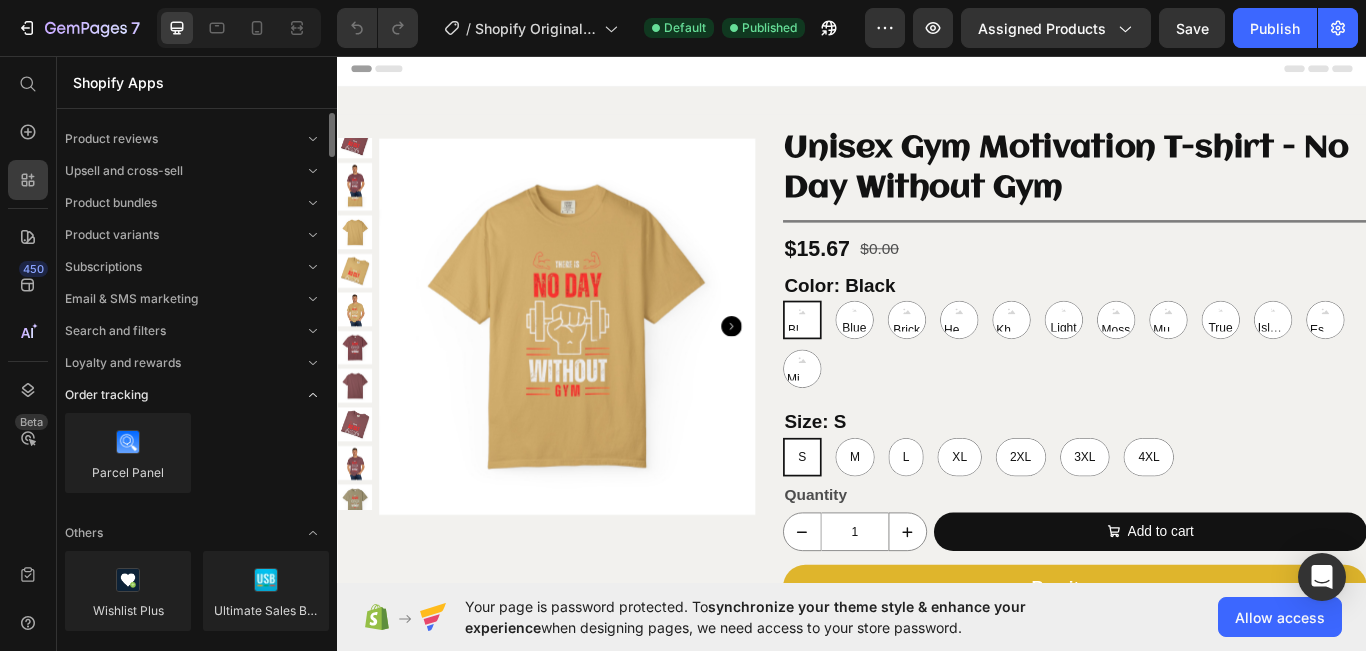 click 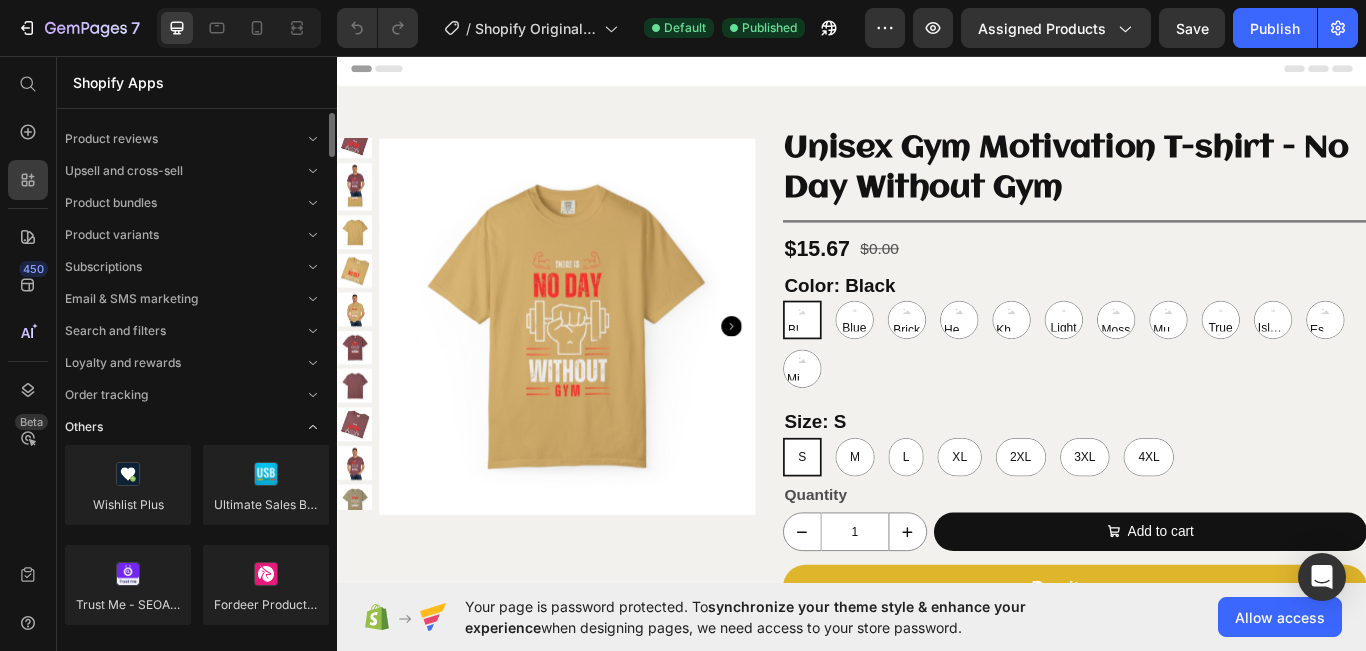click 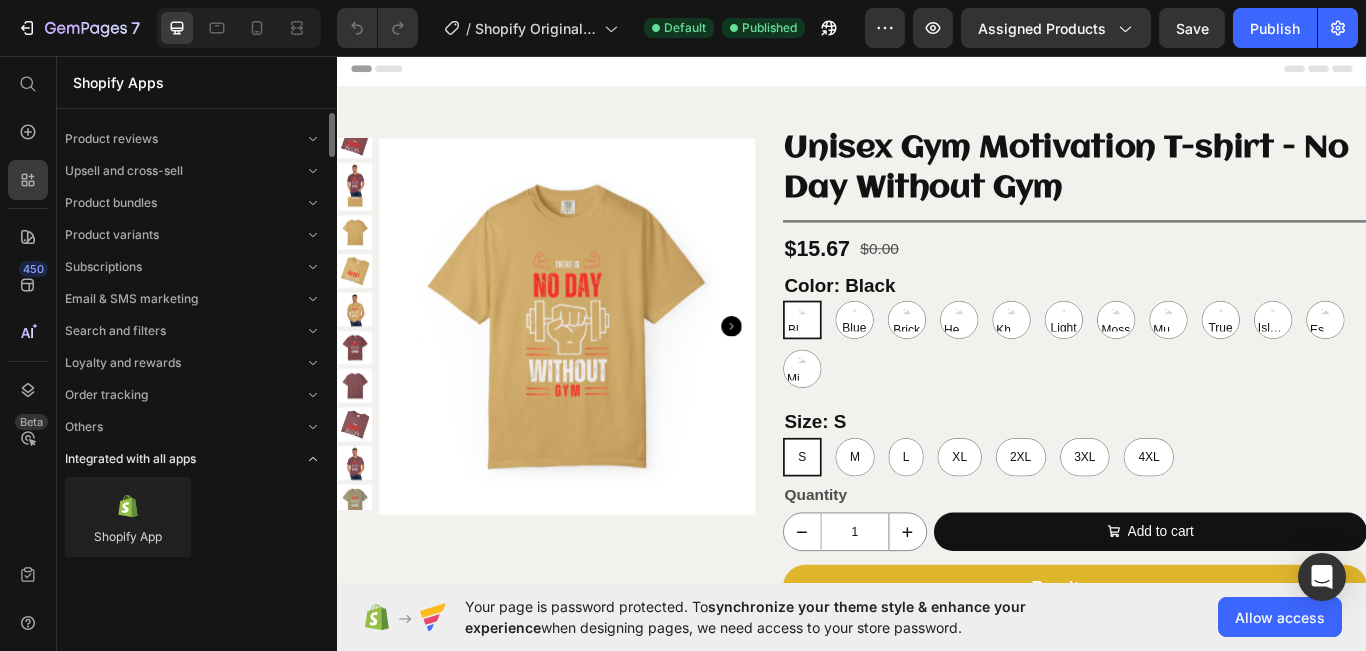 click 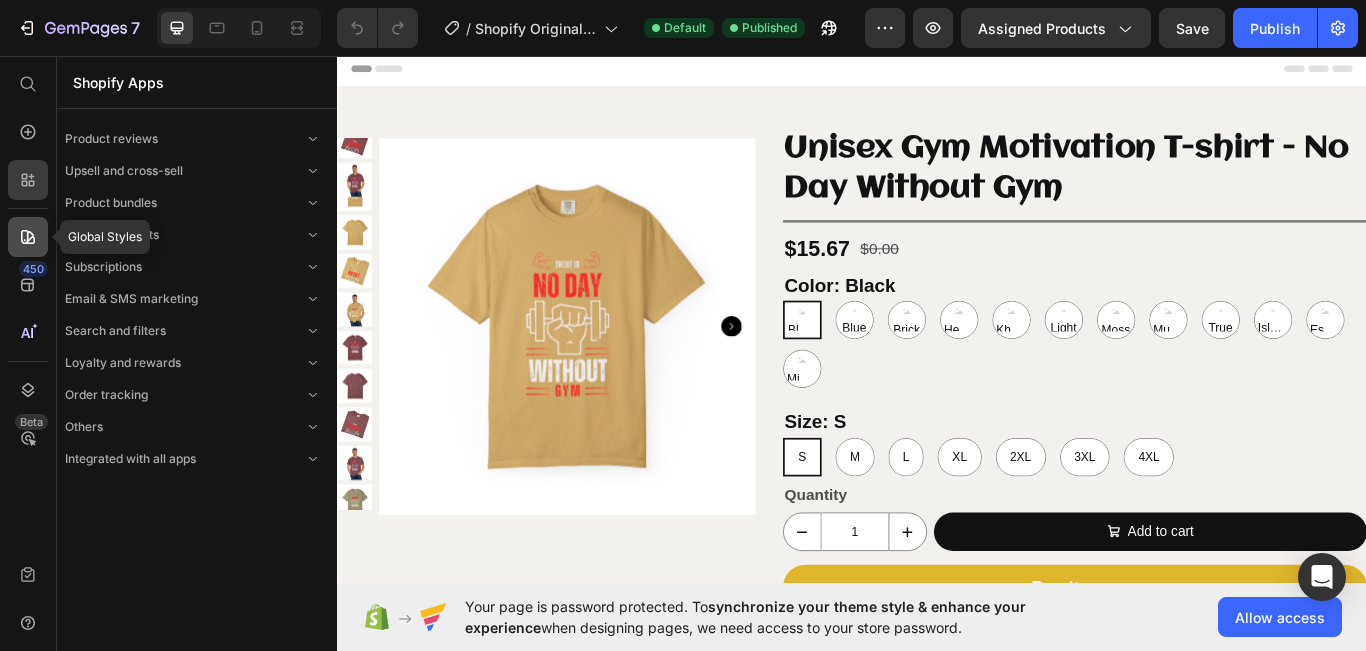 click 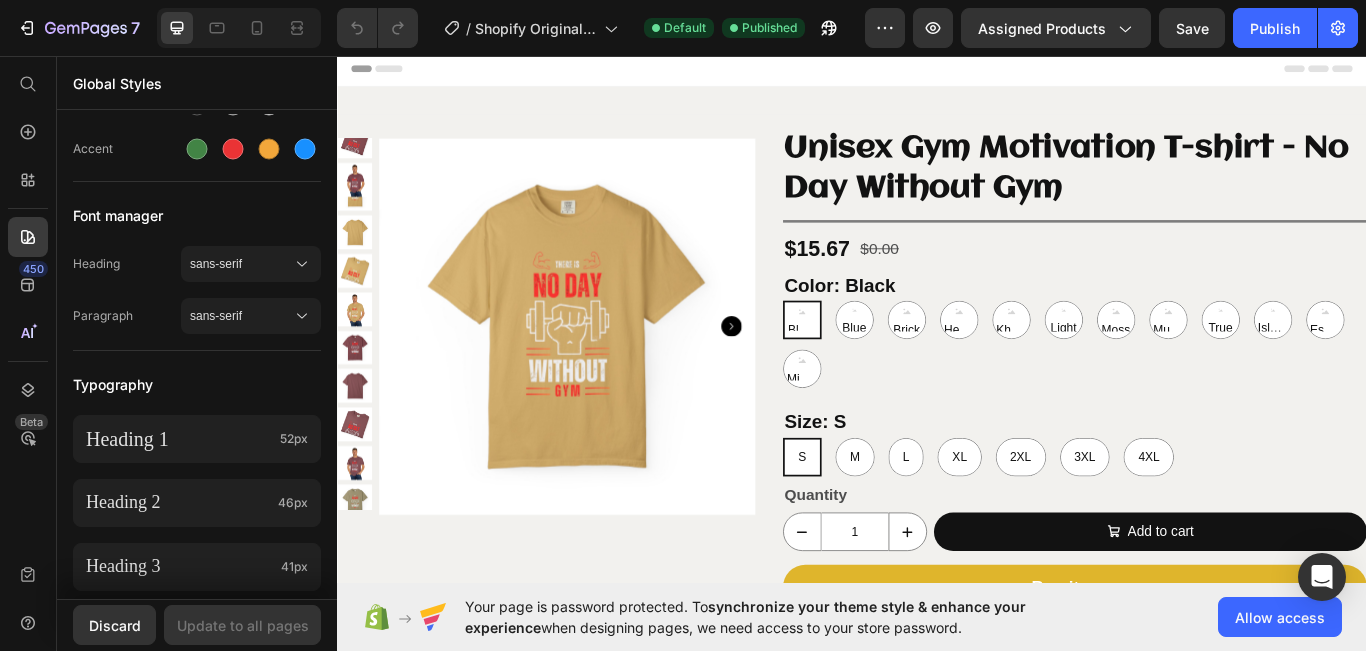 scroll, scrollTop: 45, scrollLeft: 0, axis: vertical 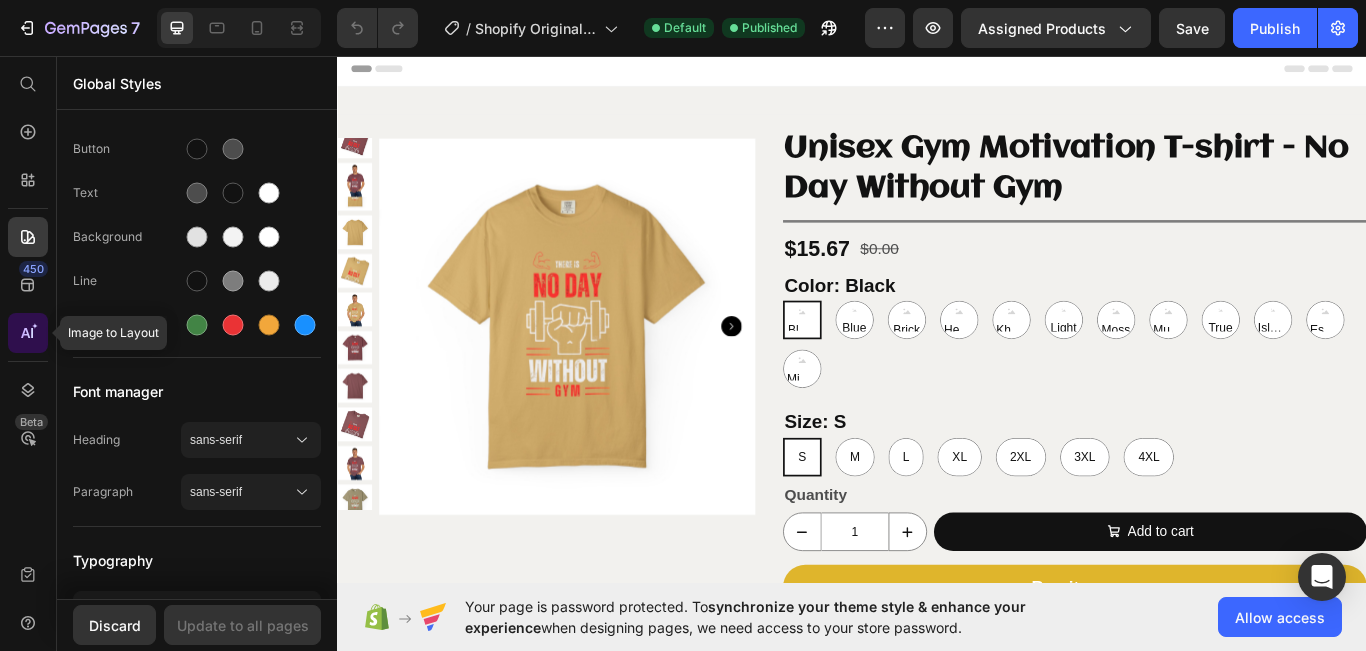 click 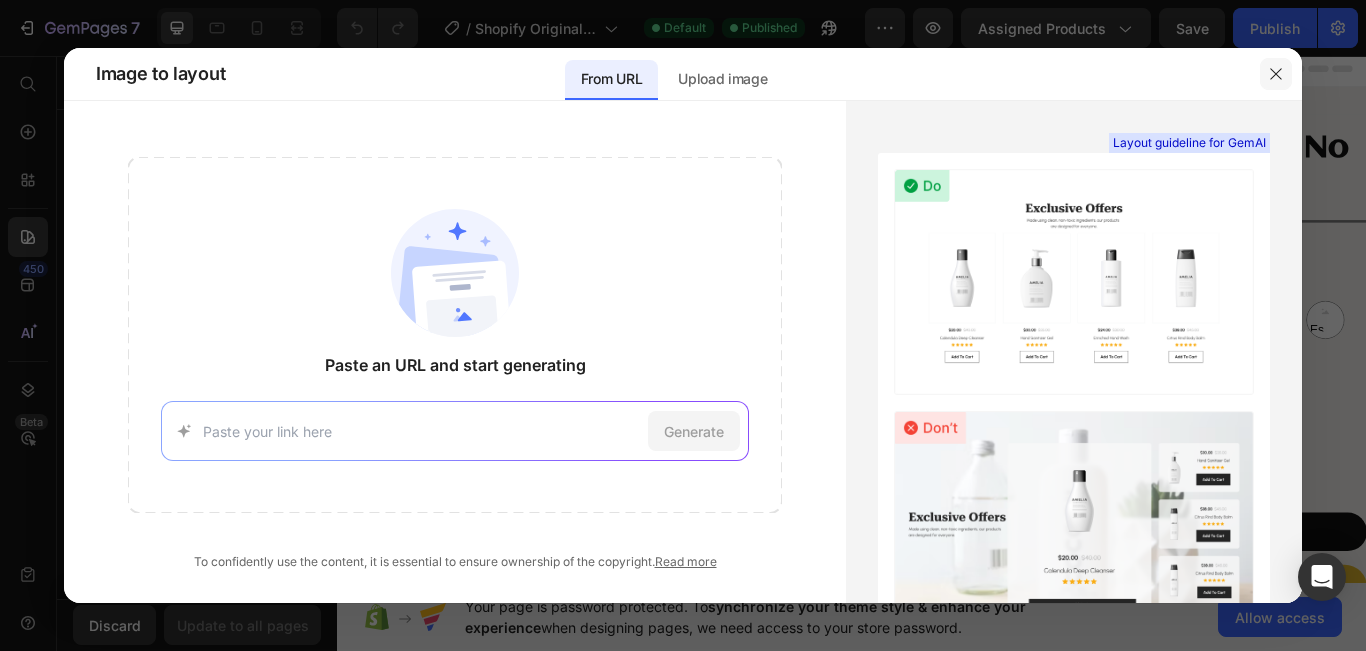 click 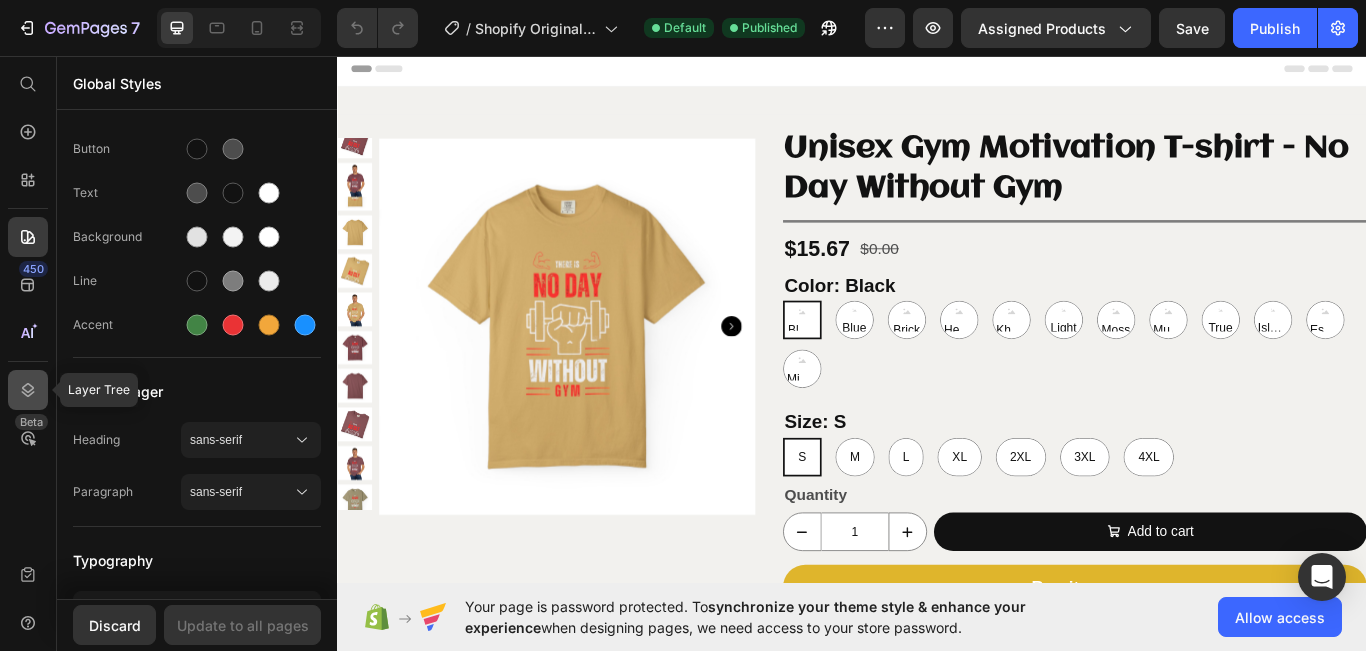 click 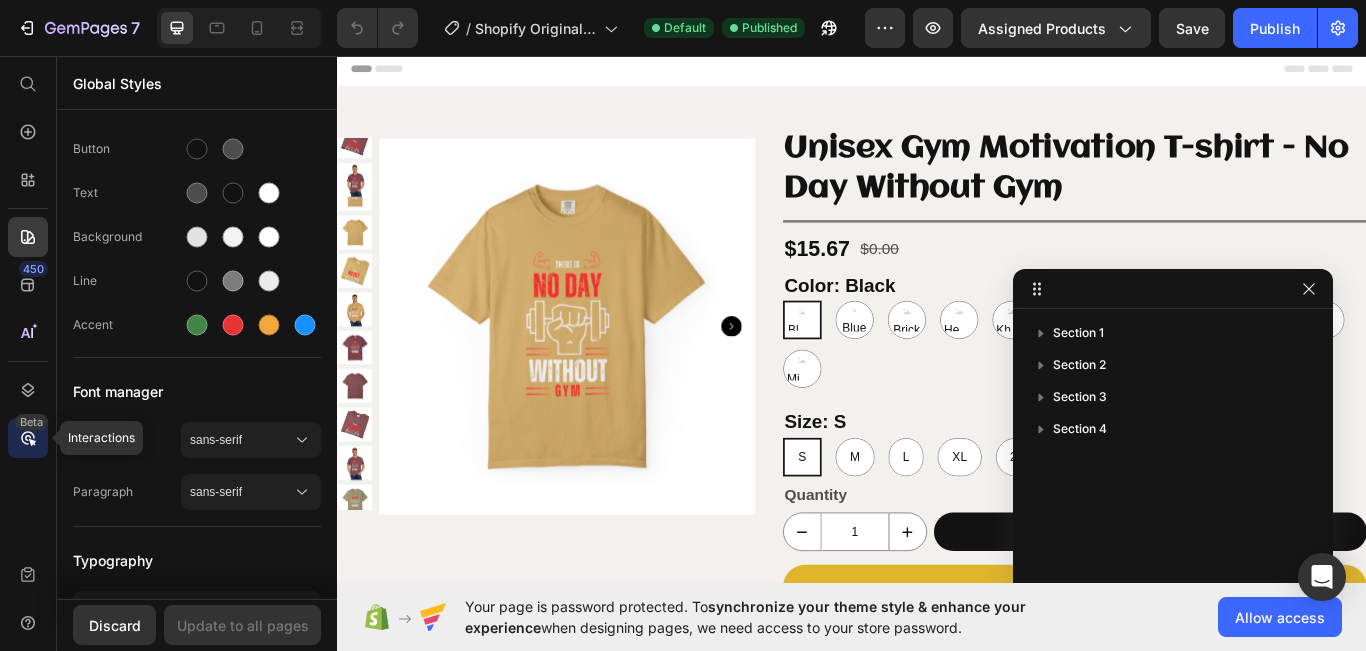 click 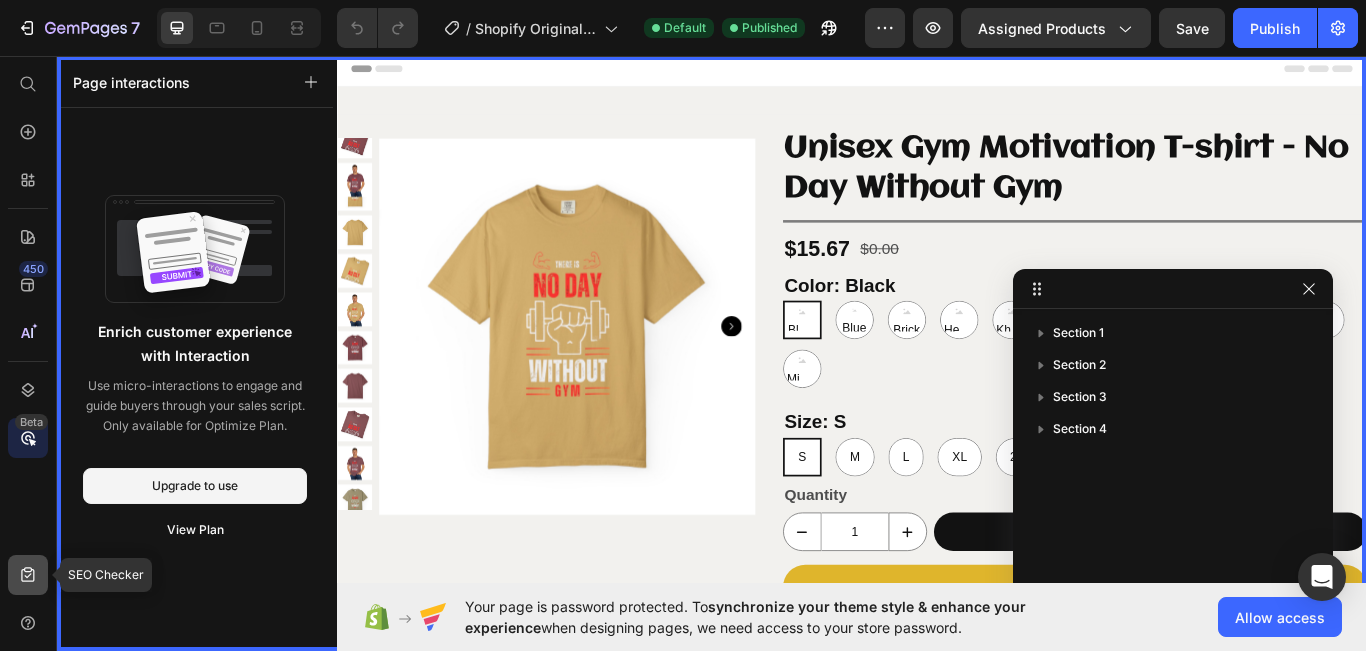 click 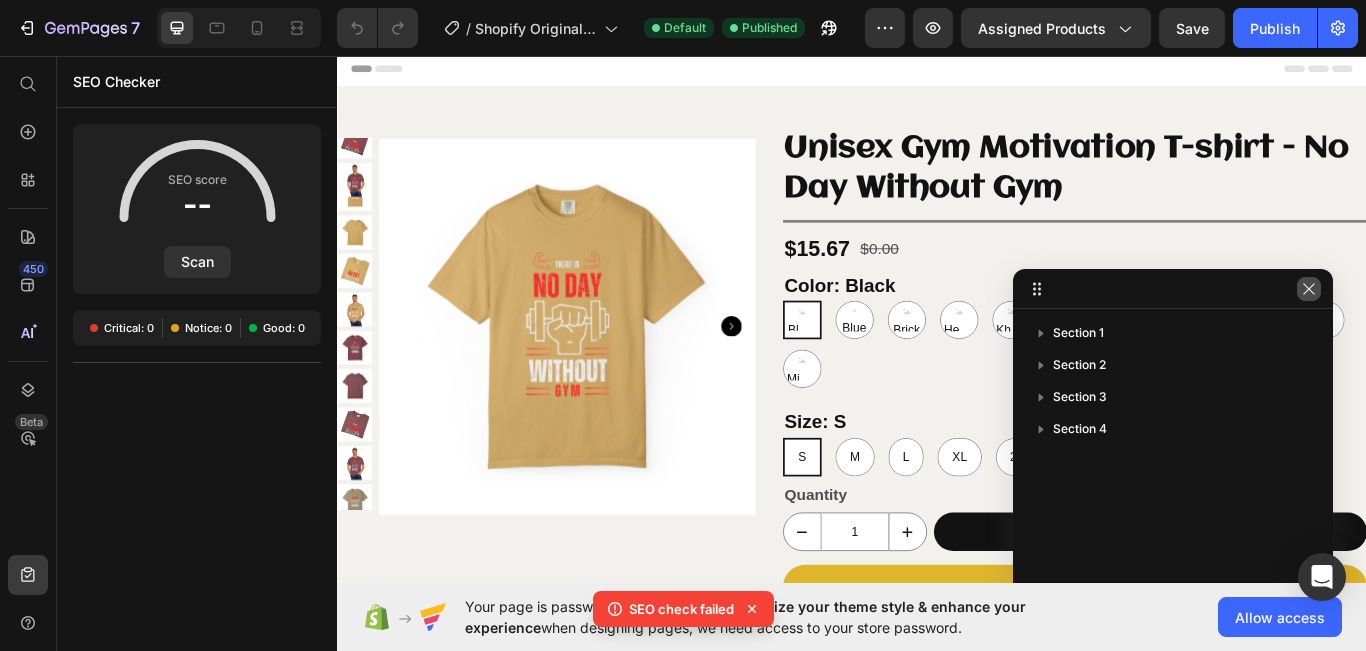 click 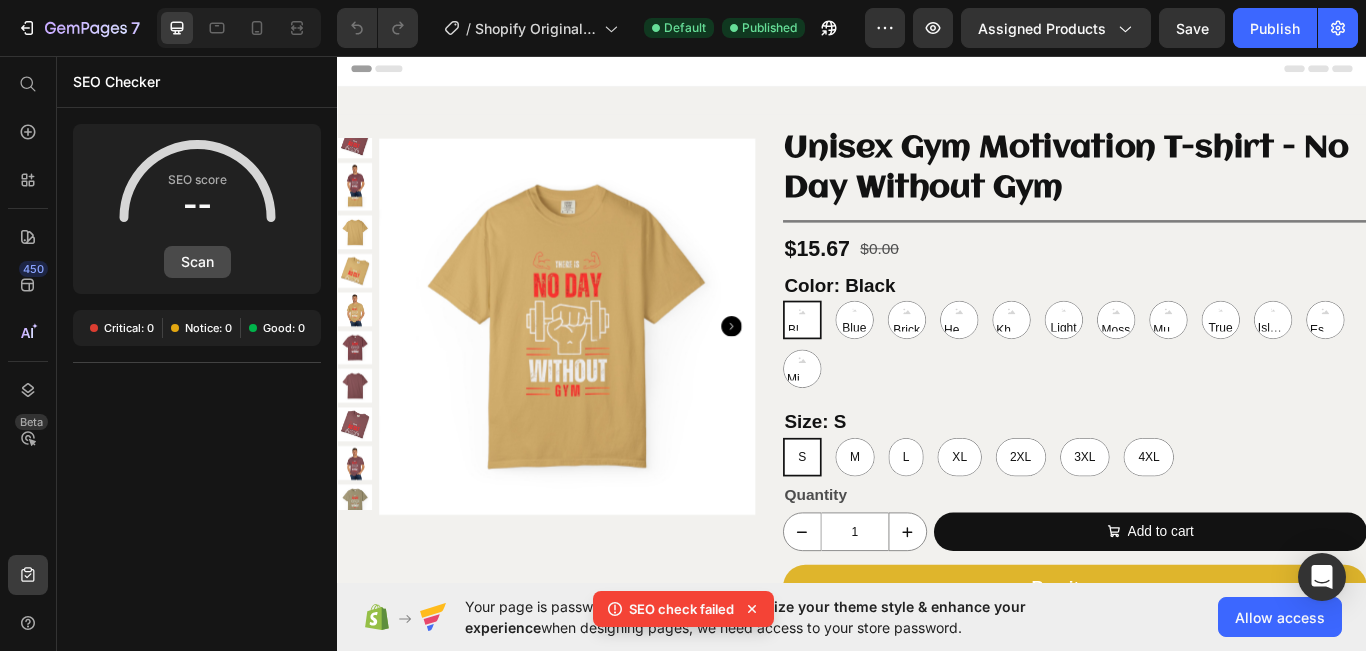 click on "Scan" at bounding box center (197, 262) 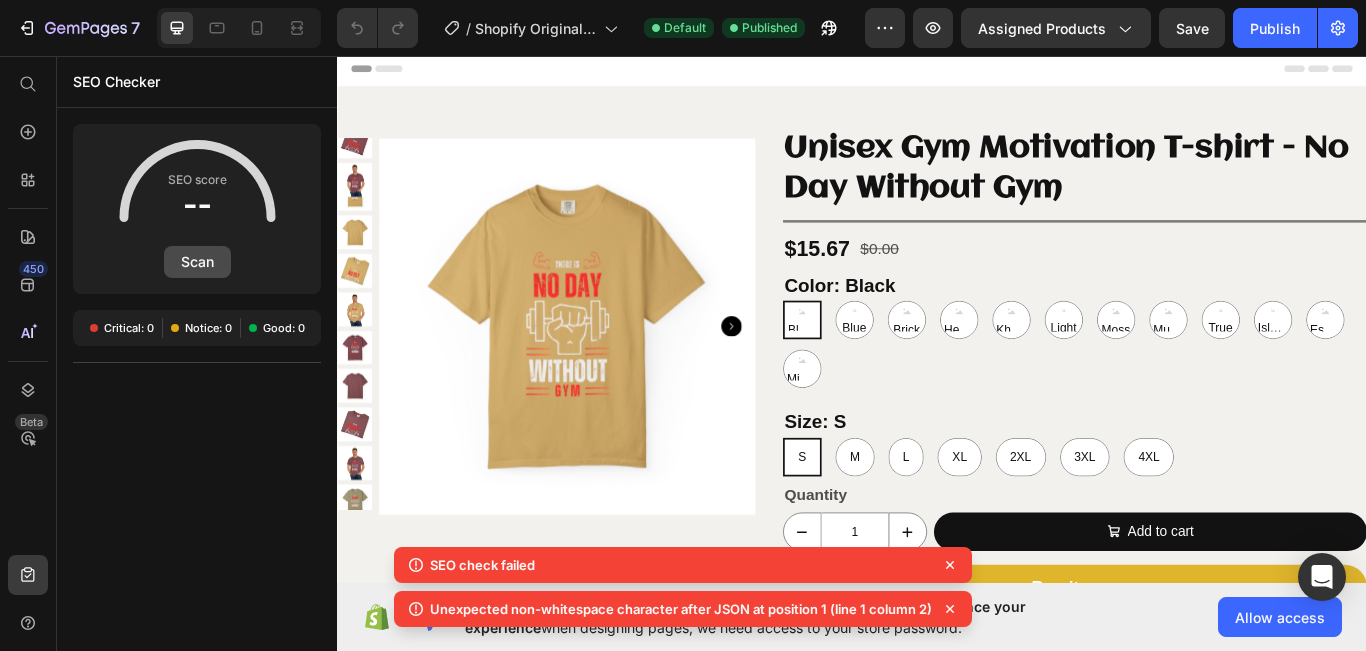click on "Scan" at bounding box center [197, 262] 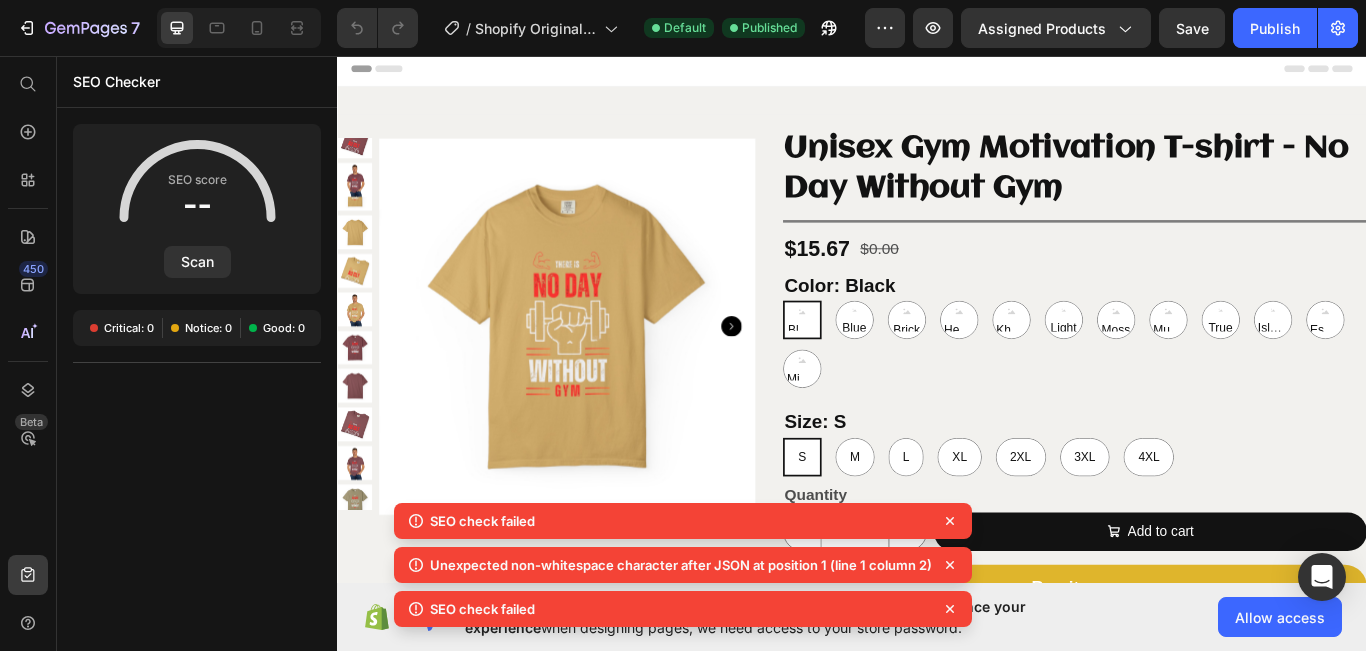 click 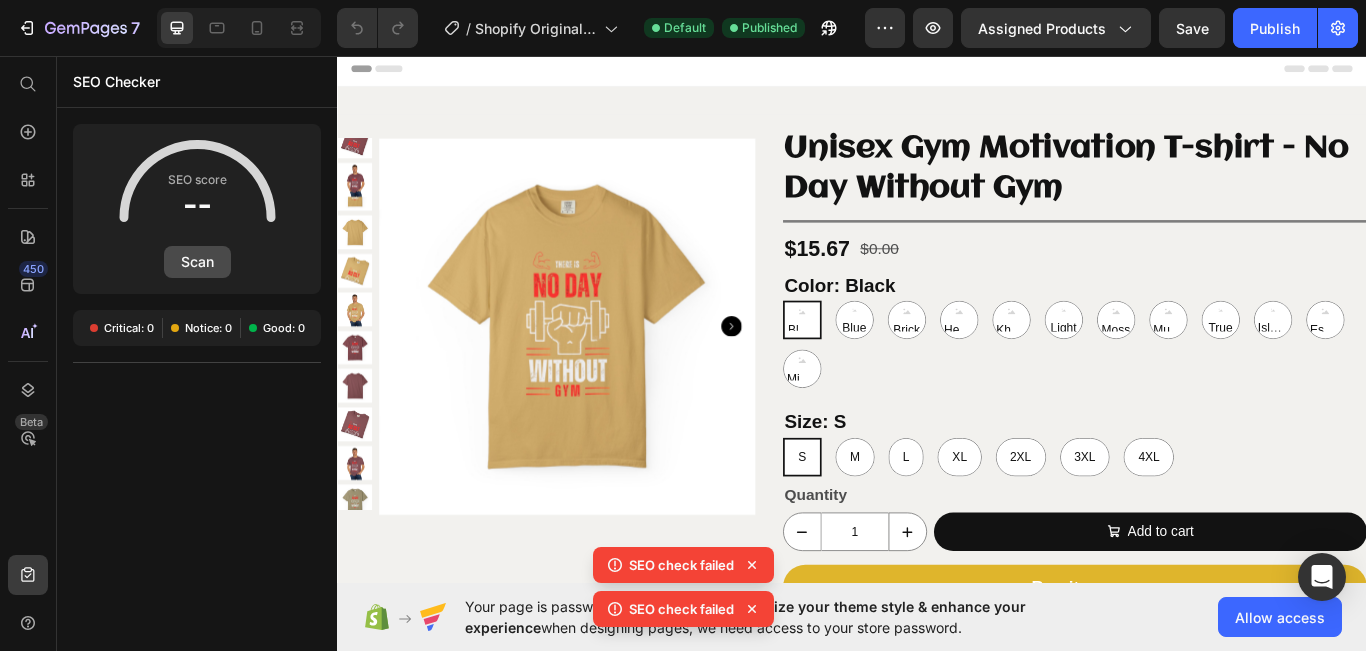 click on "Scan" at bounding box center [197, 262] 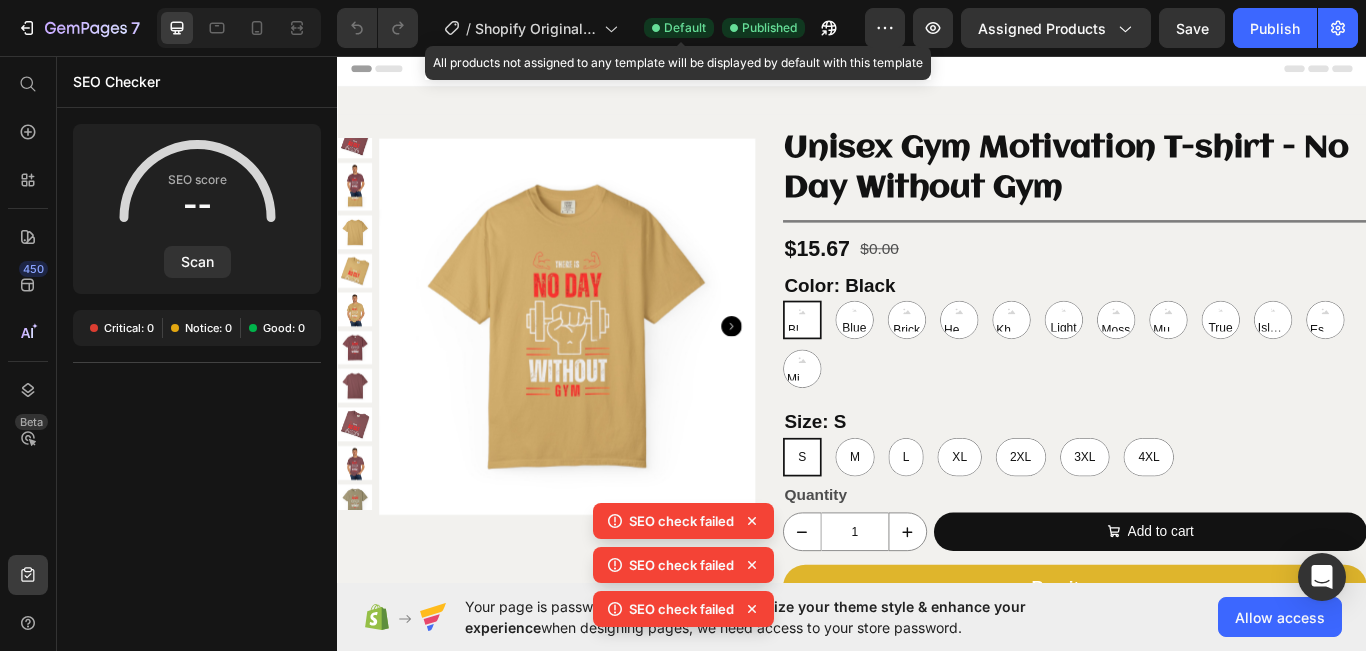 click on "Default" at bounding box center [685, 28] 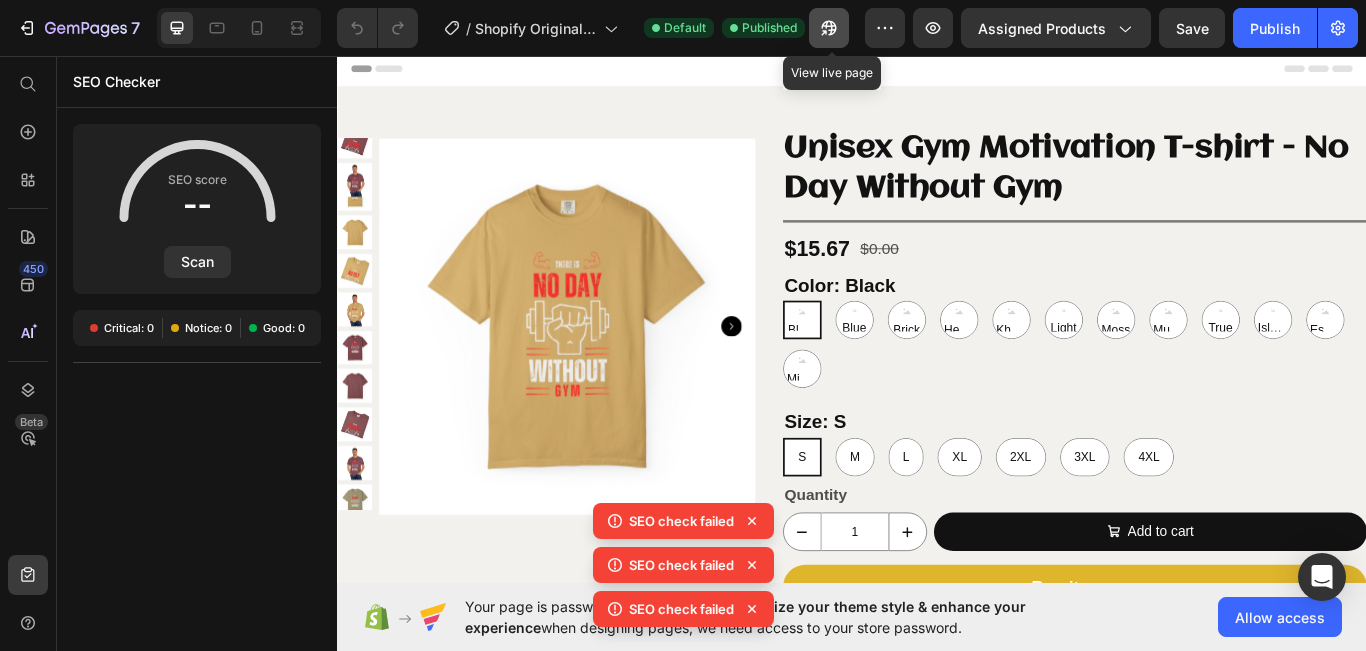 click 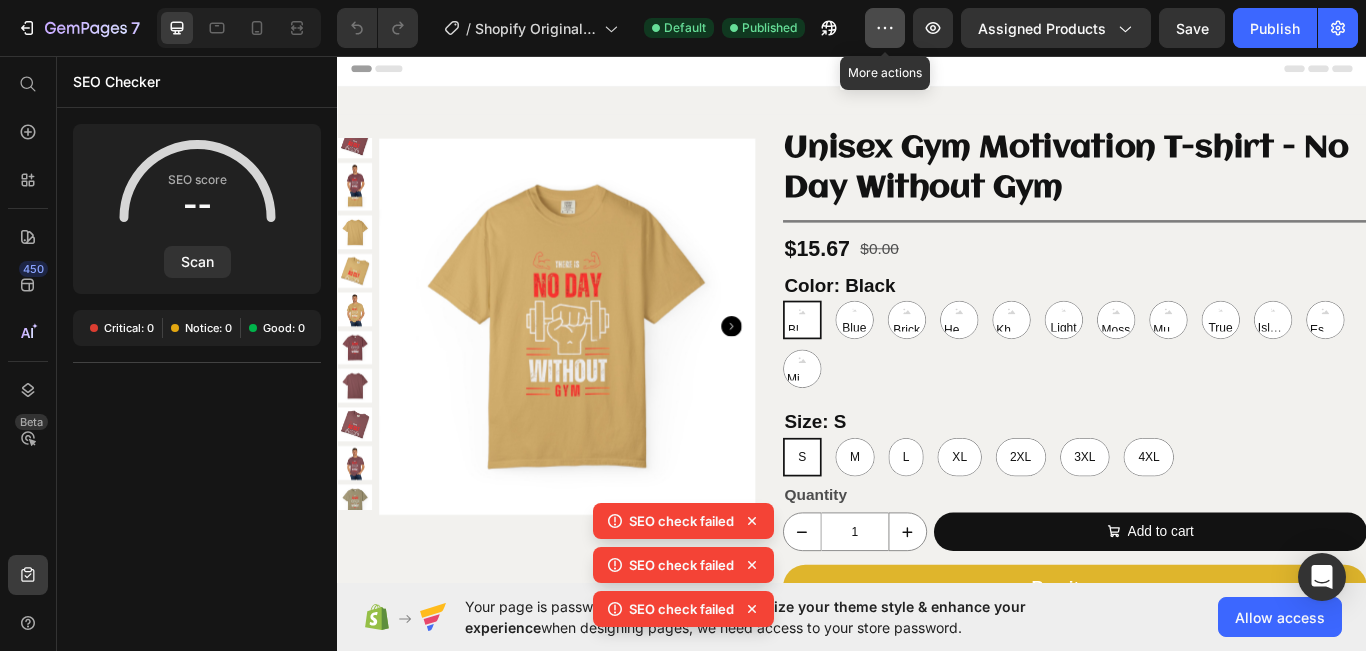 click 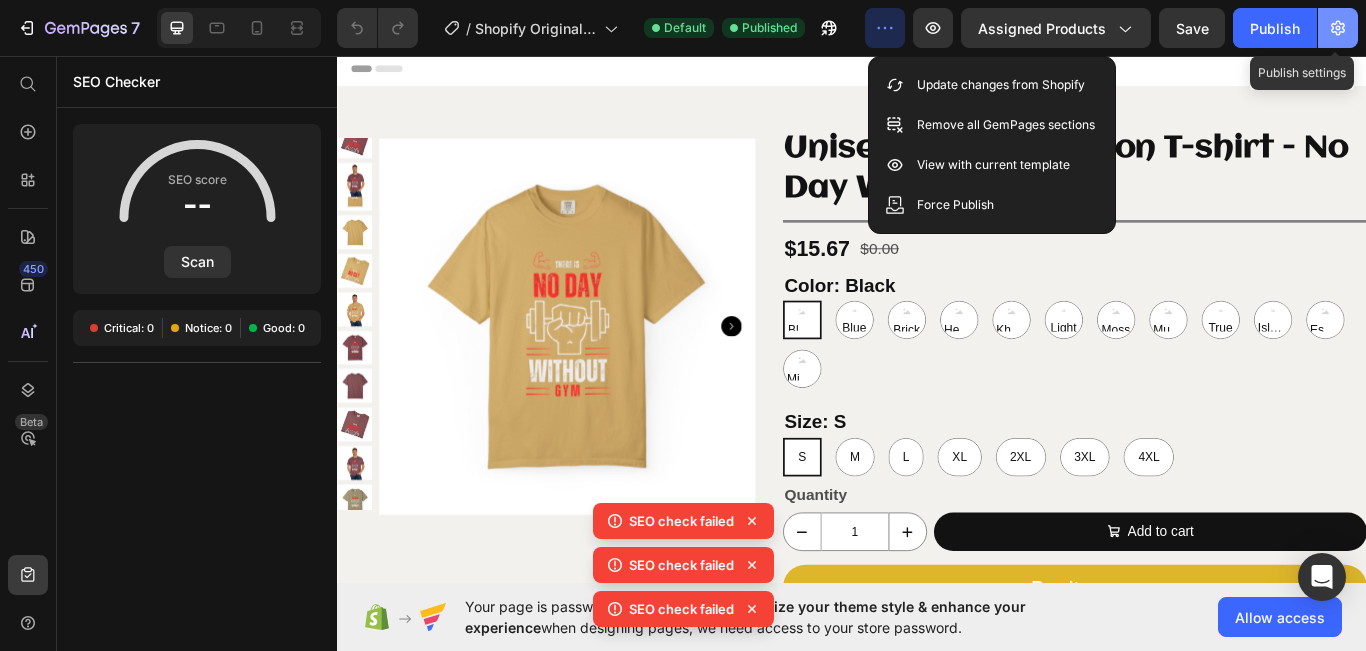 click 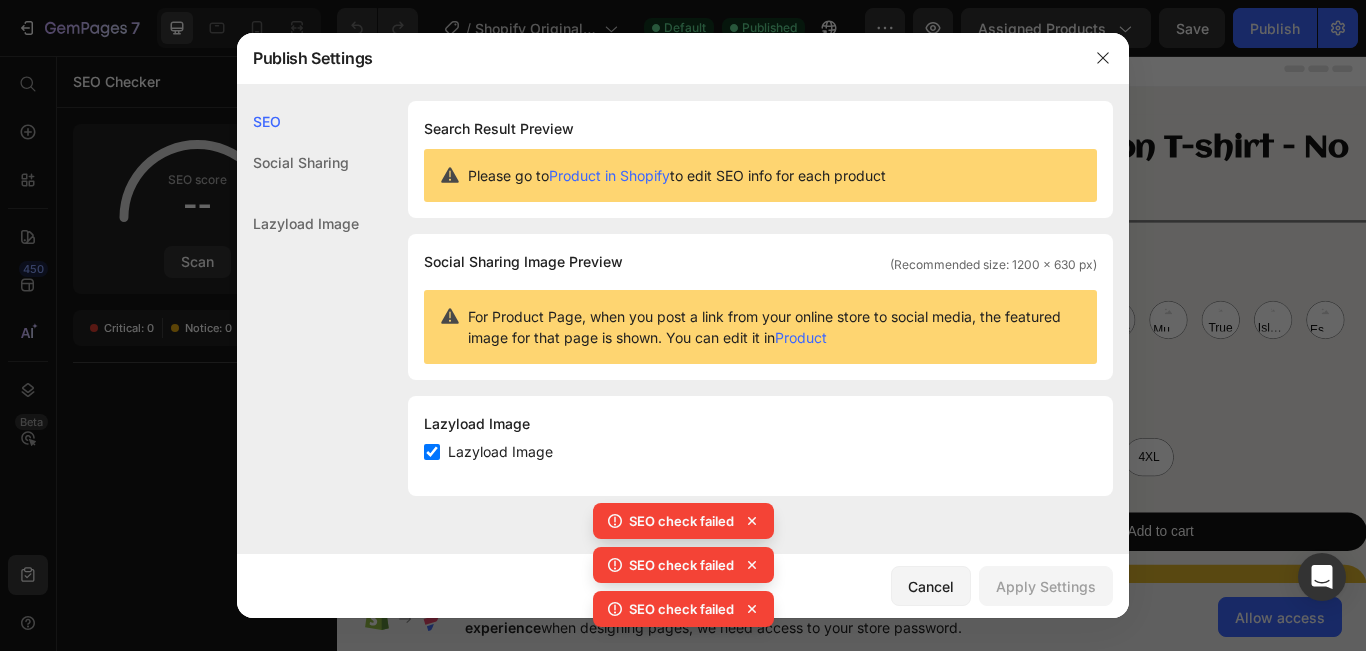 click on "Social Sharing" 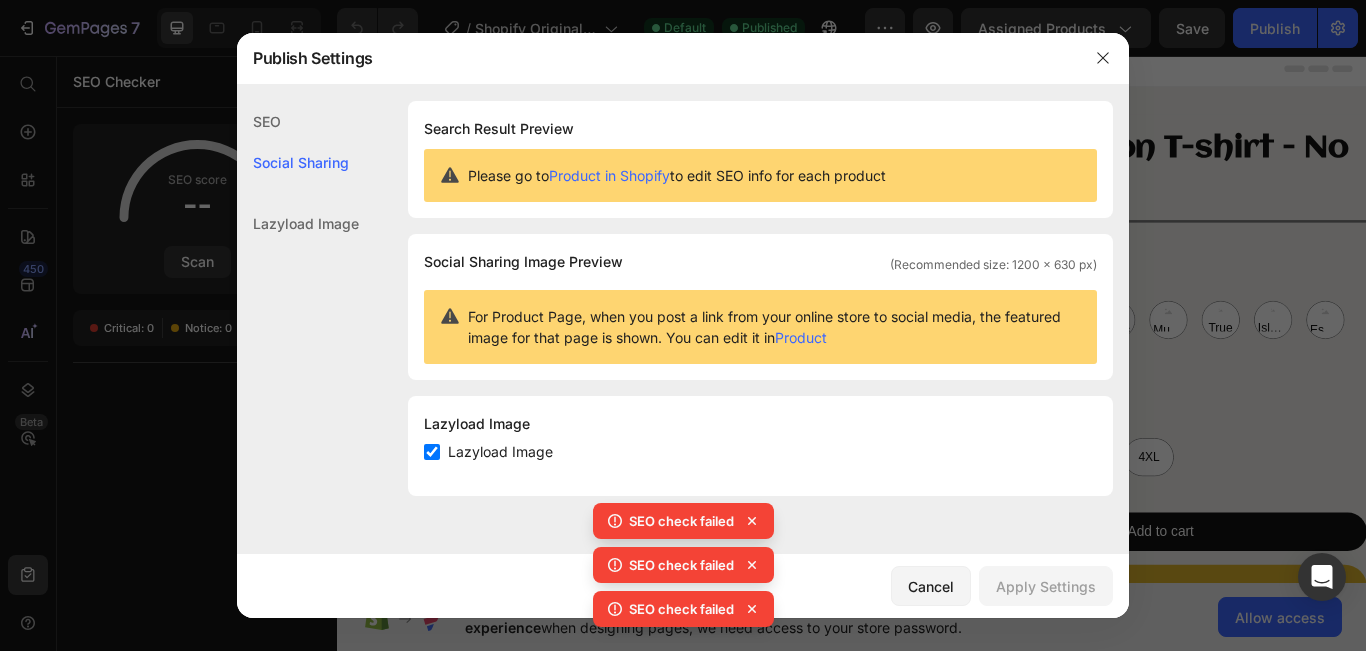 click on "Lazyload Image" 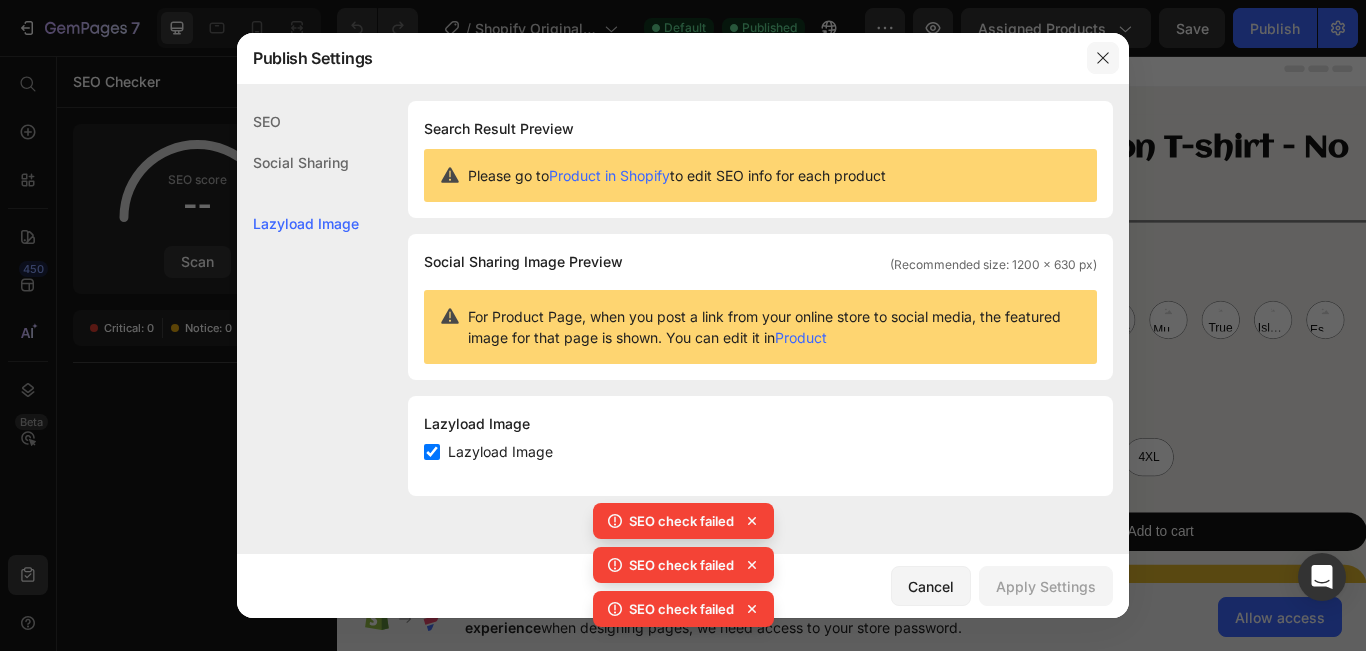 click 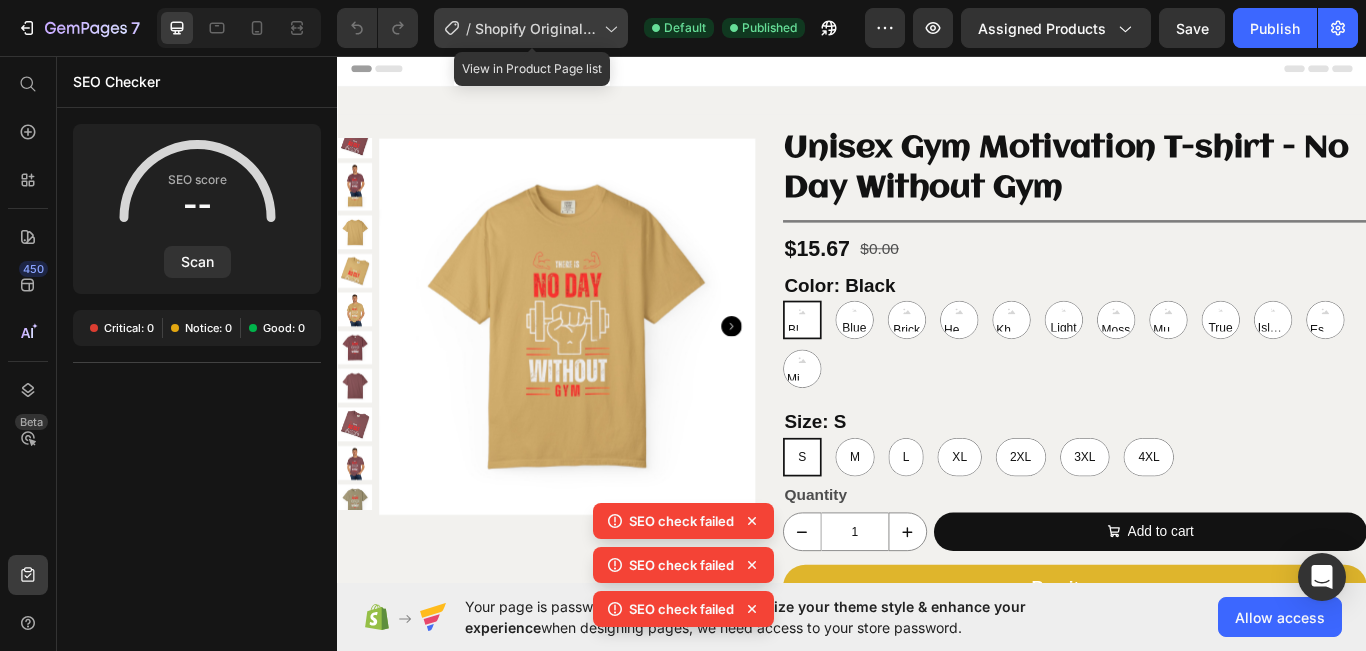 click 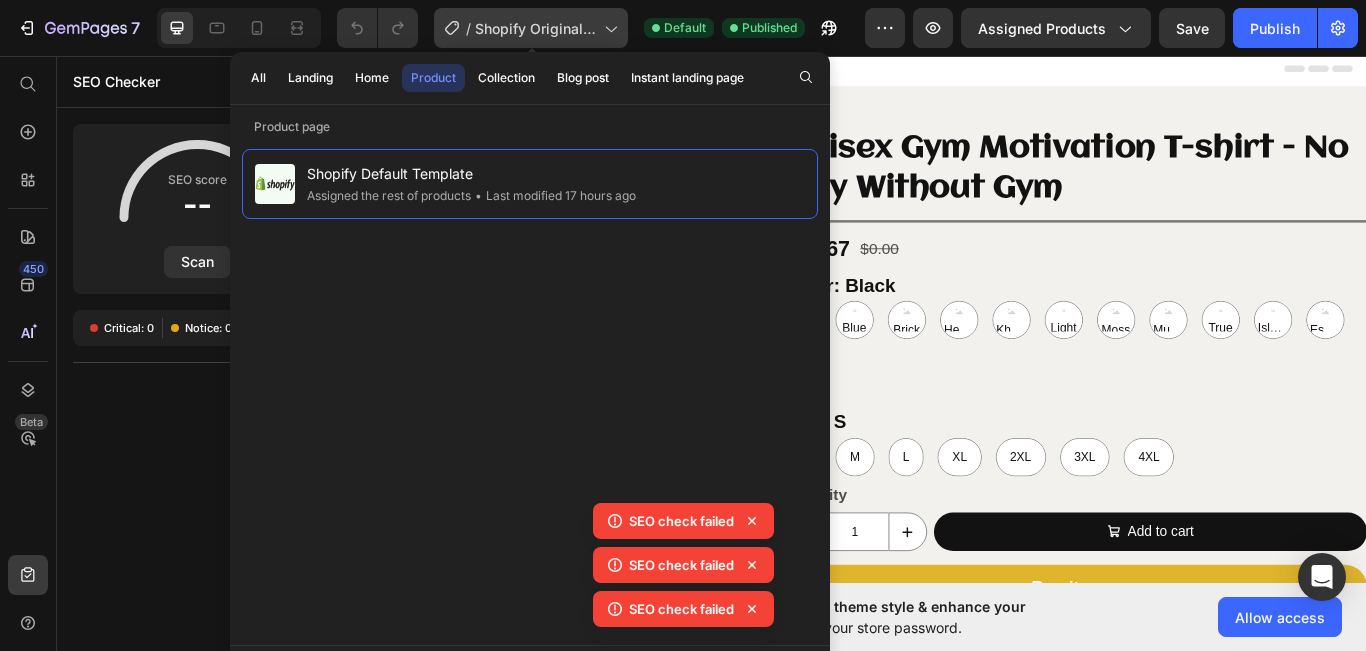 click 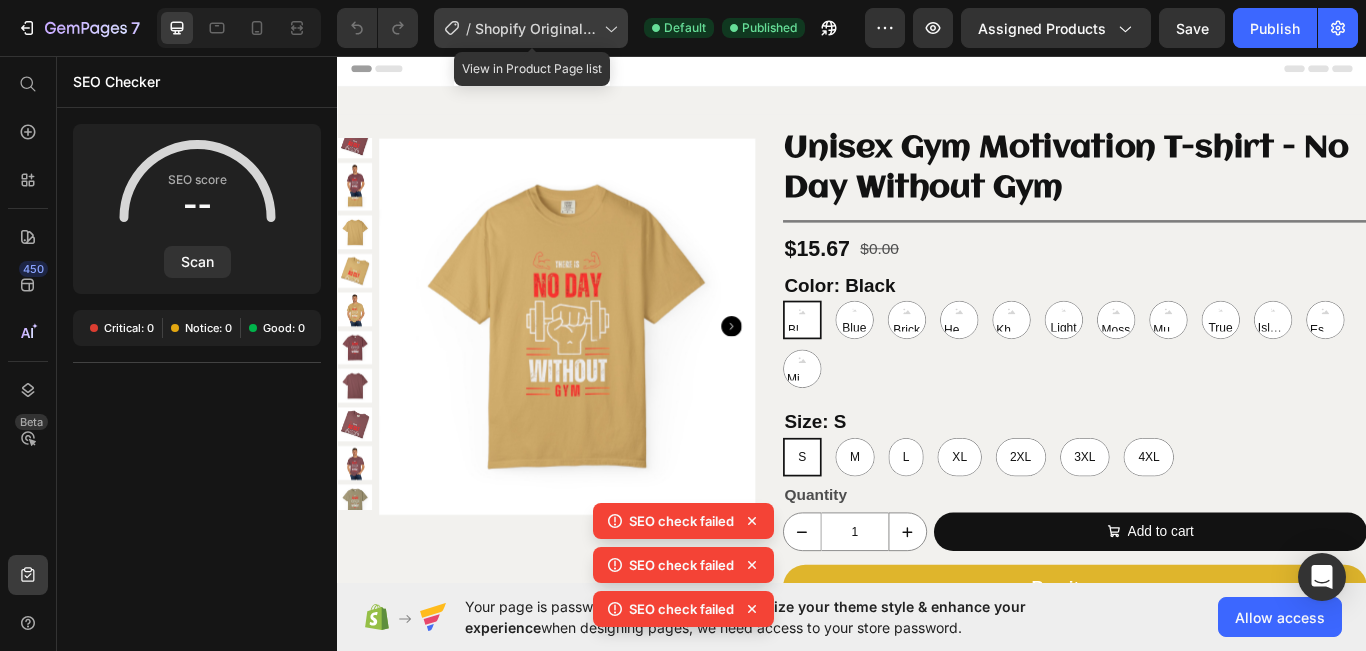 click 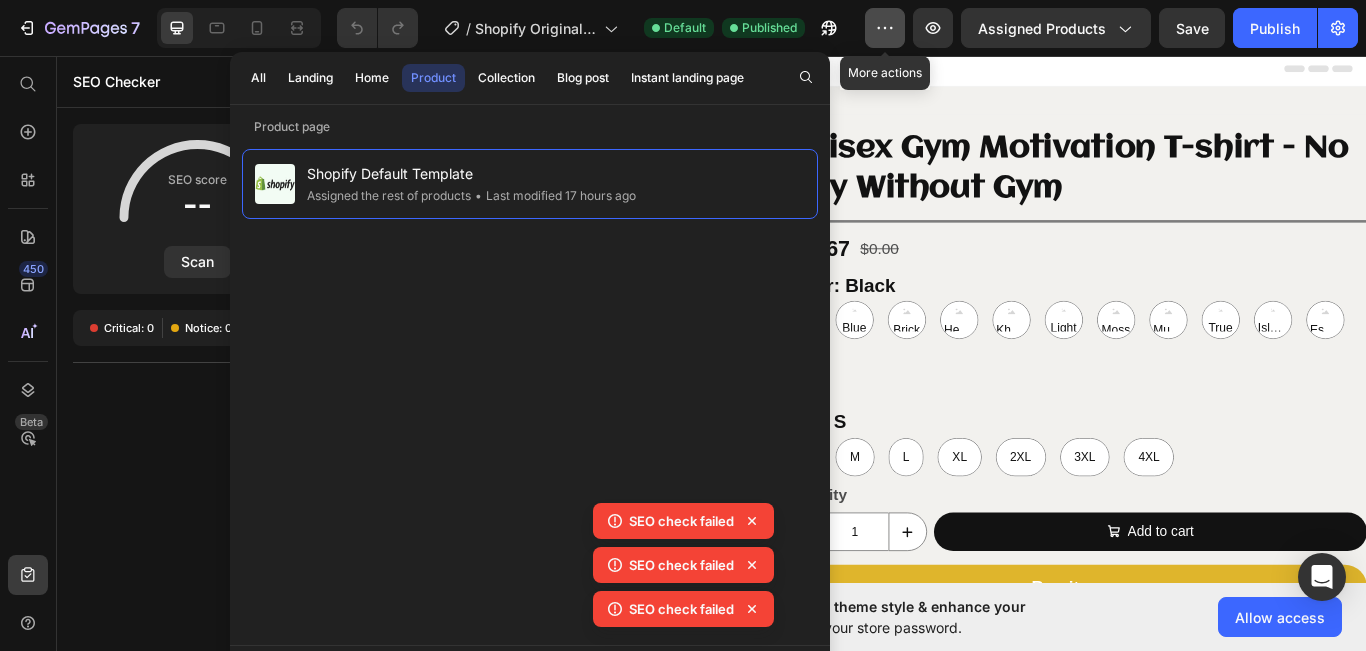 click 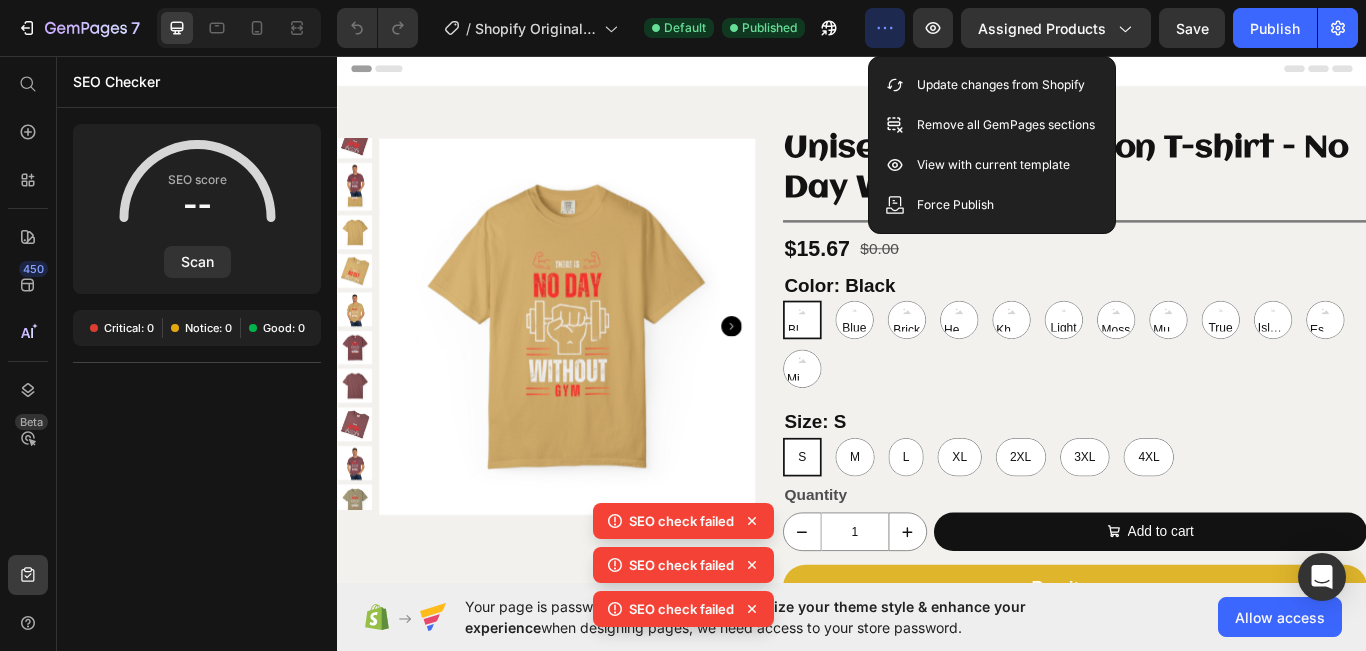 click at bounding box center [937, 71] 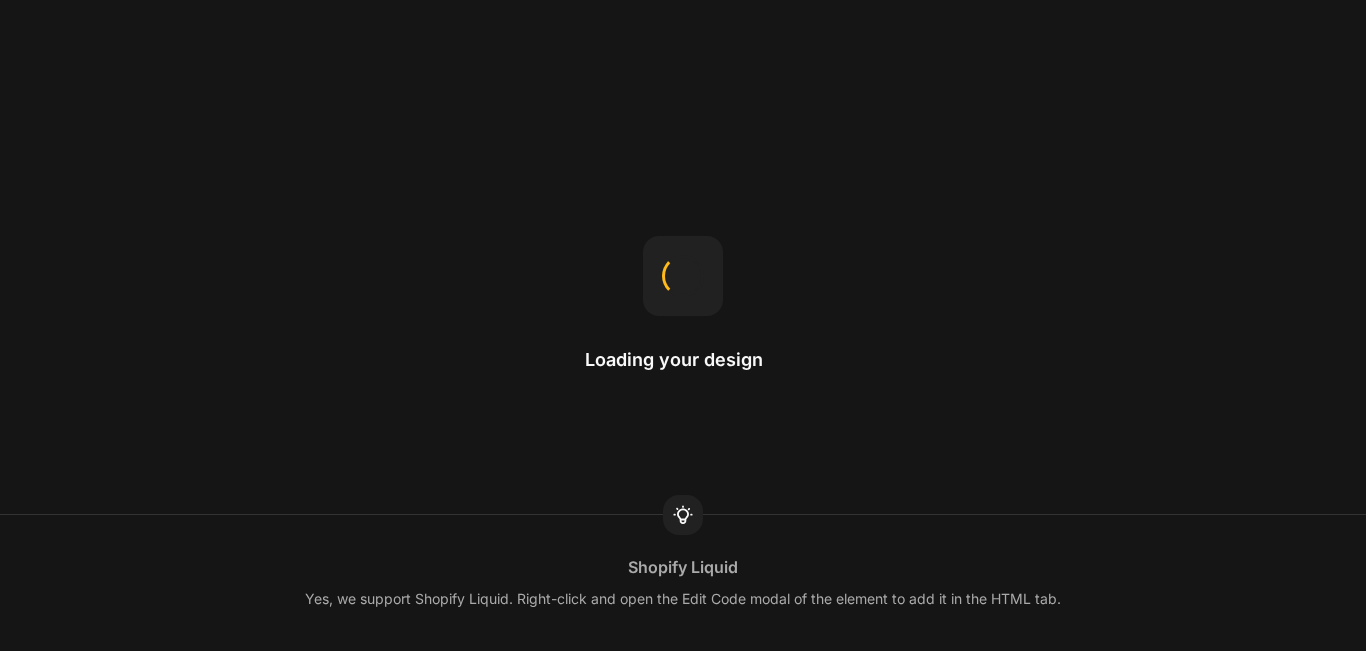 scroll, scrollTop: 0, scrollLeft: 0, axis: both 